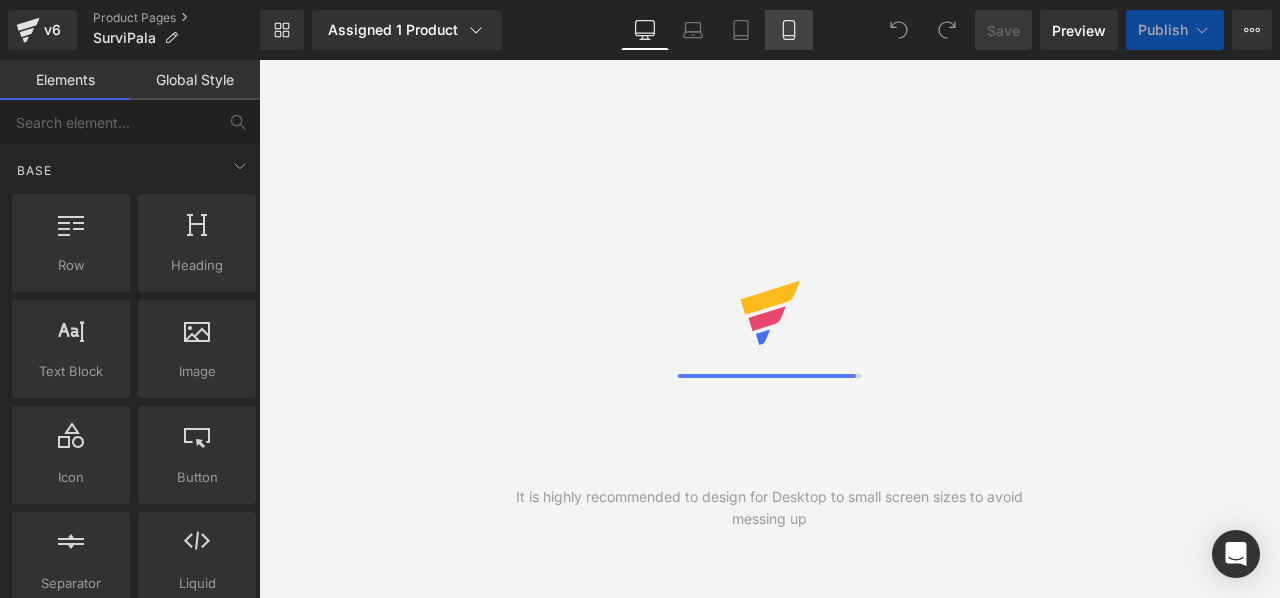 scroll, scrollTop: 0, scrollLeft: 0, axis: both 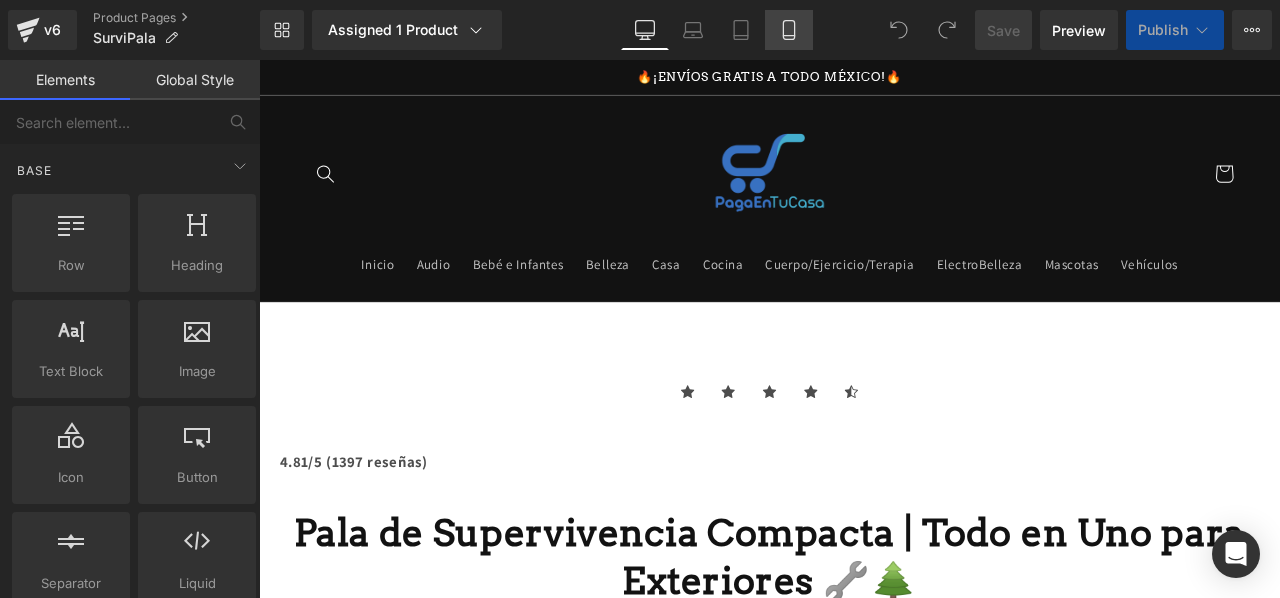 click 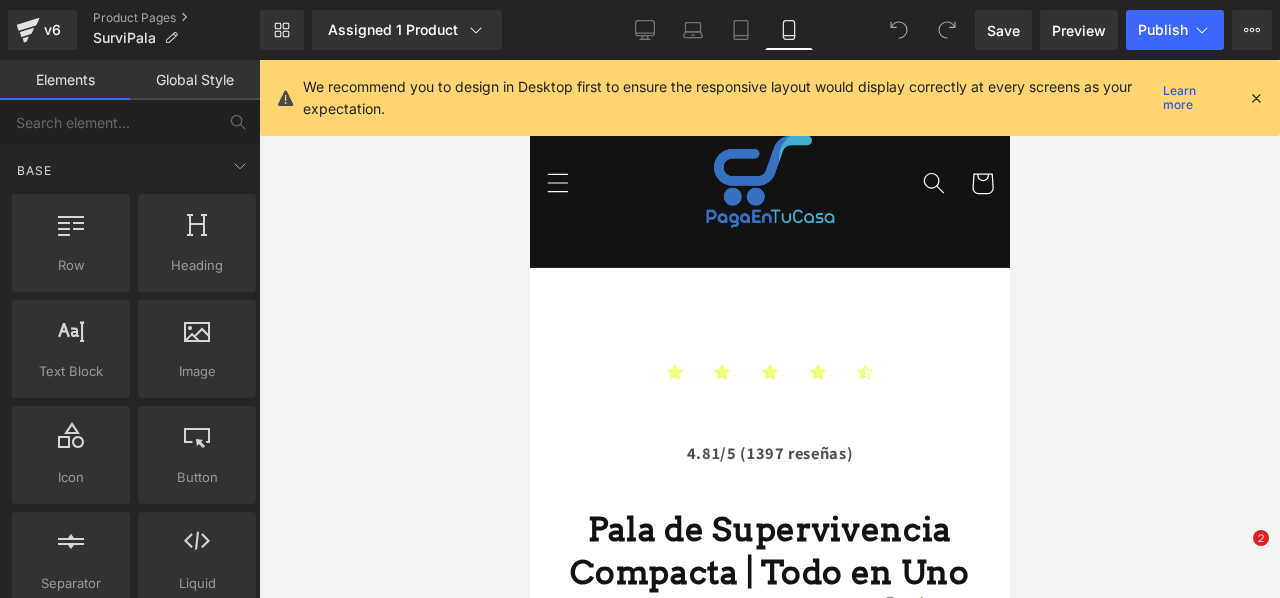 scroll, scrollTop: 206, scrollLeft: 0, axis: vertical 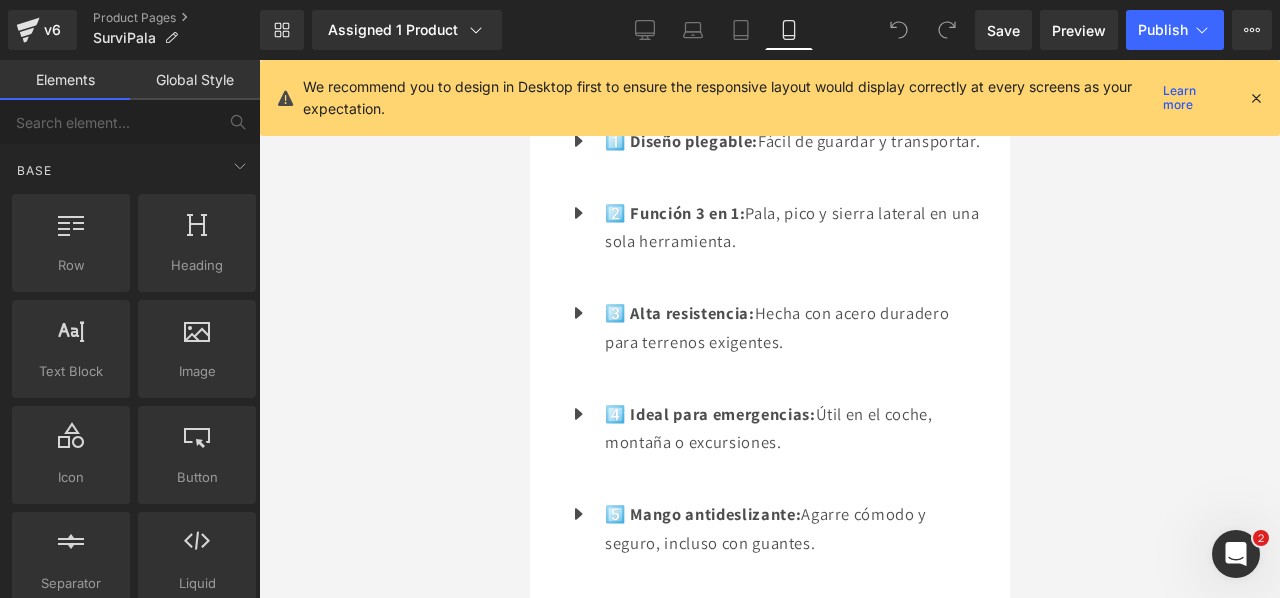 click at bounding box center [1256, 98] 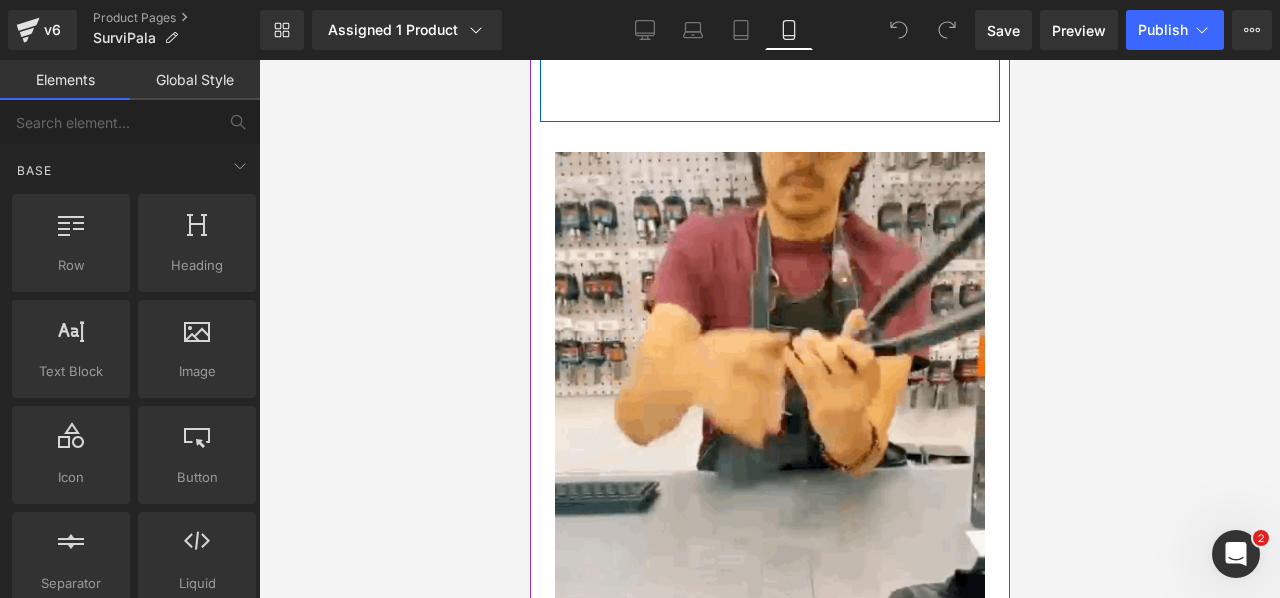 scroll, scrollTop: 3696, scrollLeft: 0, axis: vertical 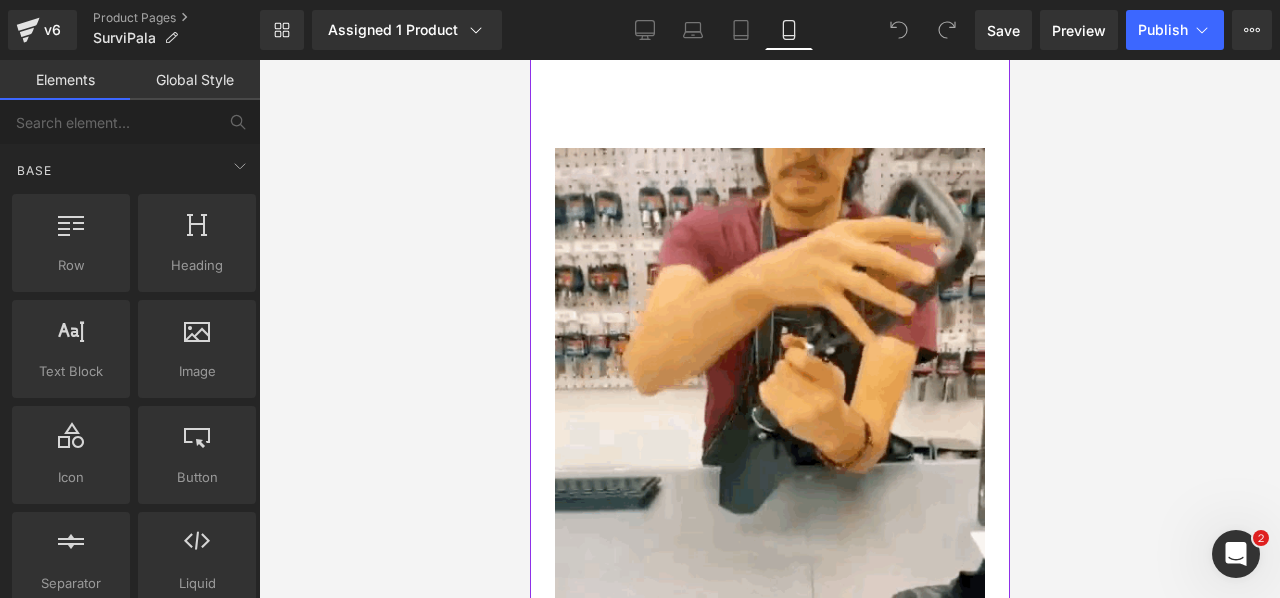 click at bounding box center (769, 444) 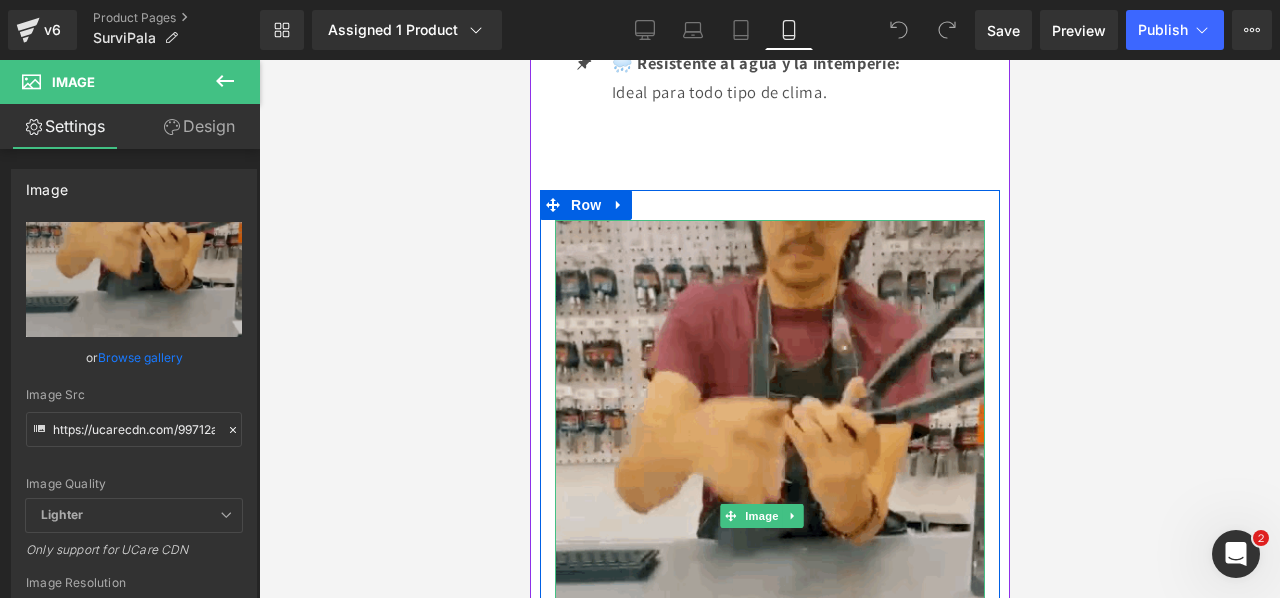 scroll, scrollTop: 3624, scrollLeft: 0, axis: vertical 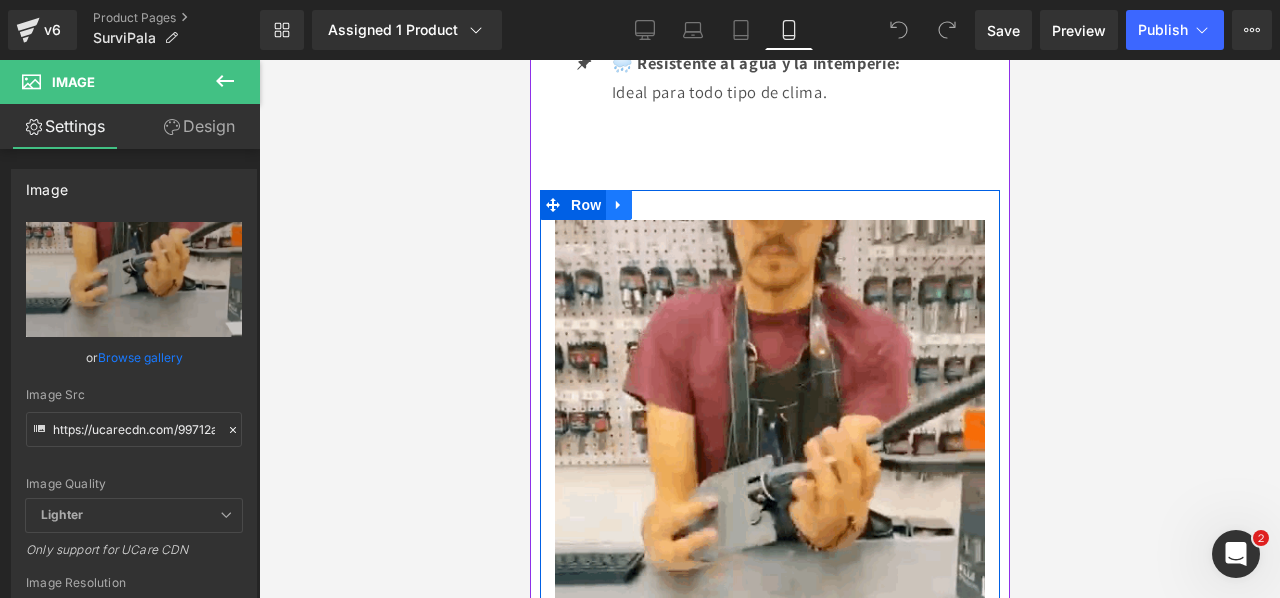click at bounding box center (618, 205) 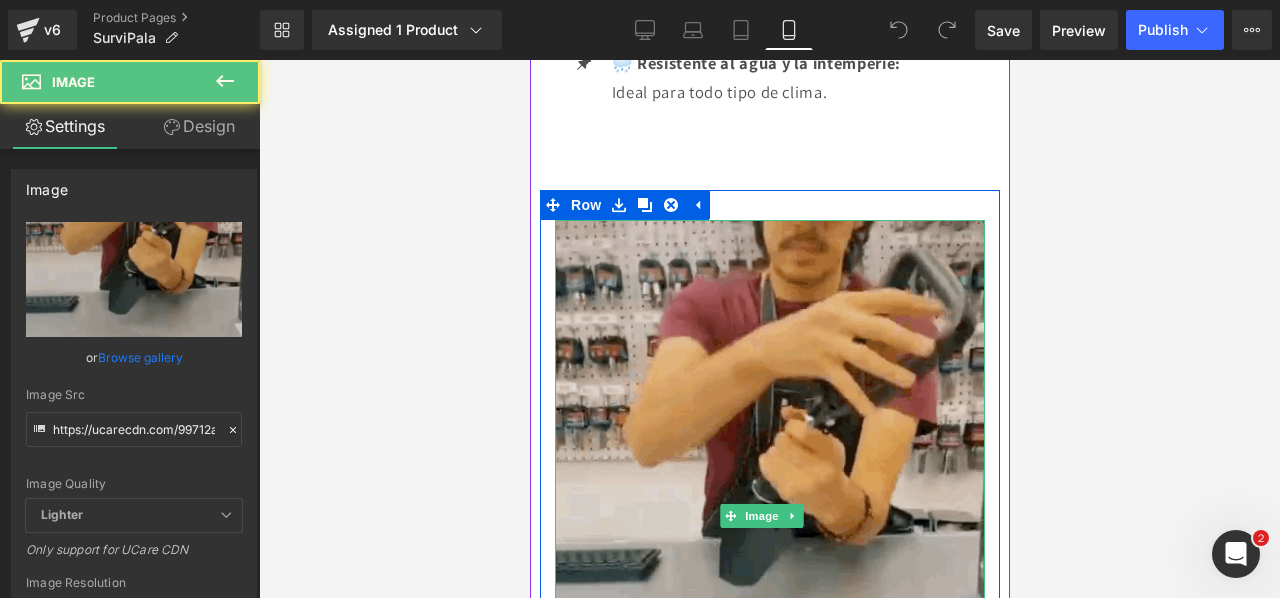 click at bounding box center [769, 516] 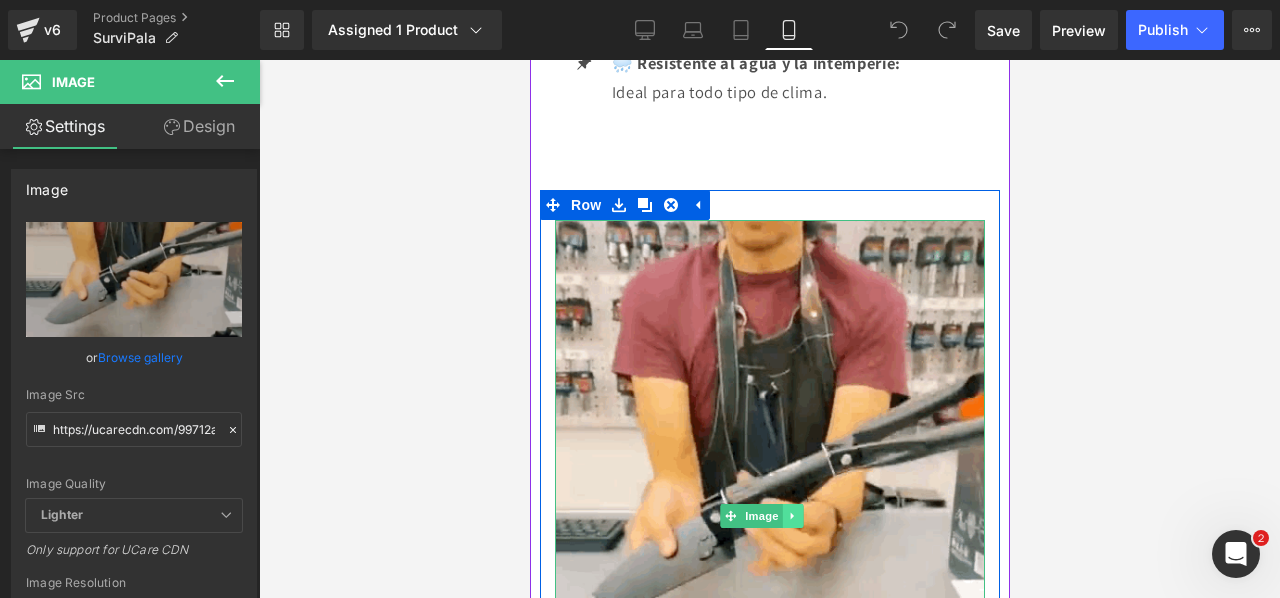 click 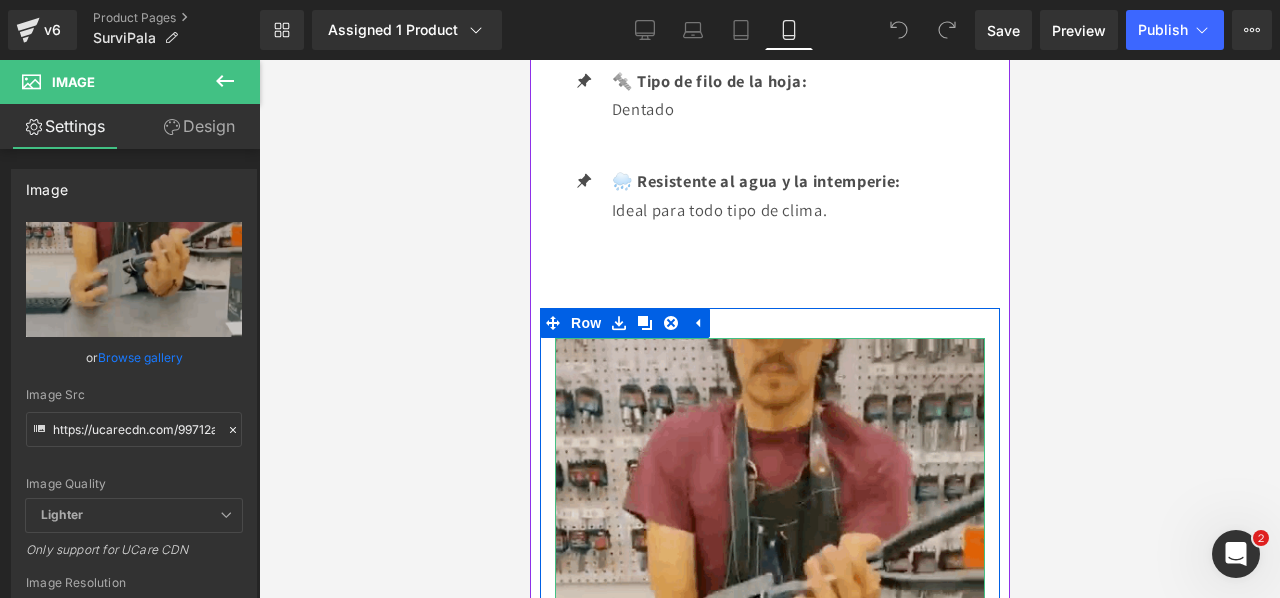 scroll, scrollTop: 3460, scrollLeft: 0, axis: vertical 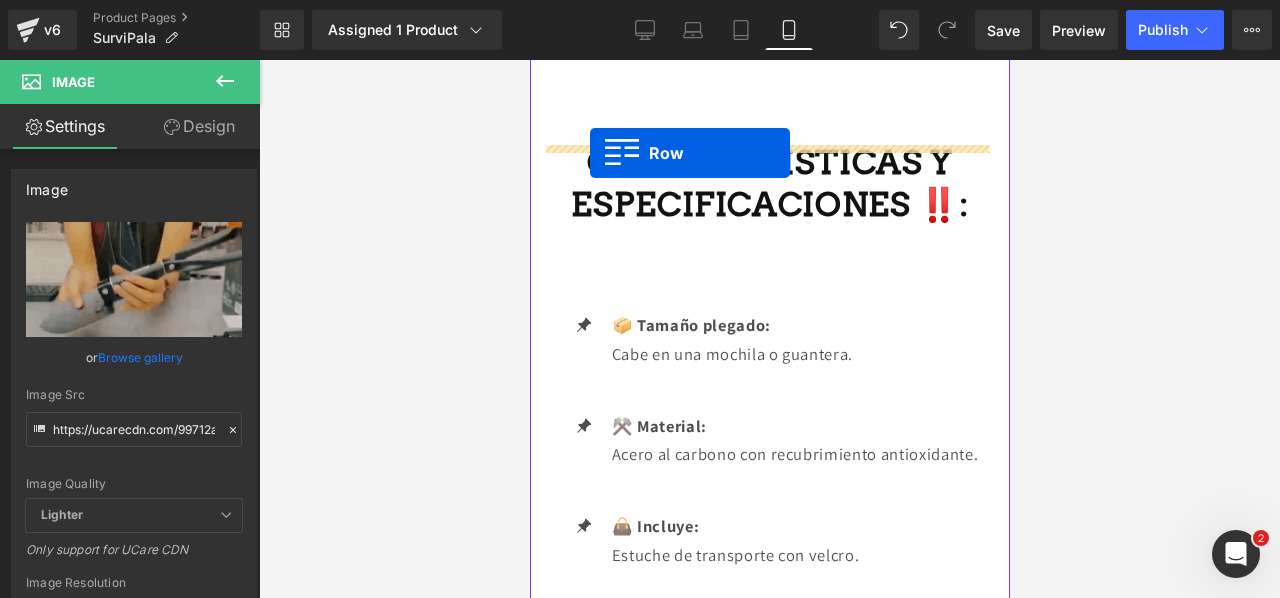 drag, startPoint x: 556, startPoint y: 427, endPoint x: 589, endPoint y: 153, distance: 275.98007 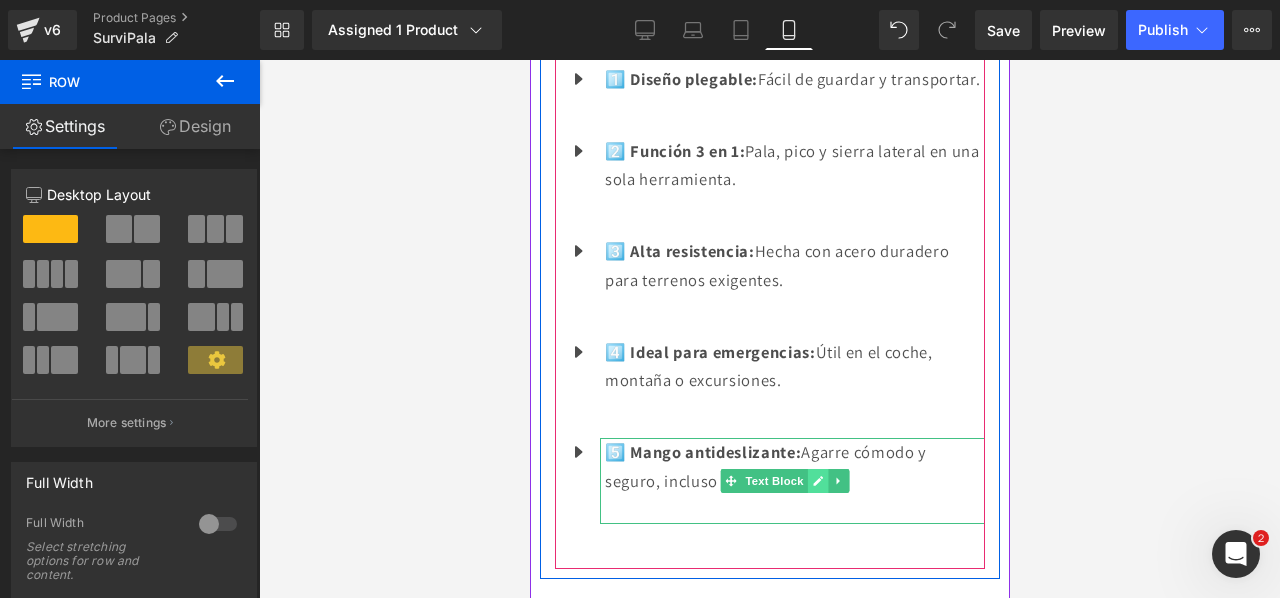 click at bounding box center (817, 481) 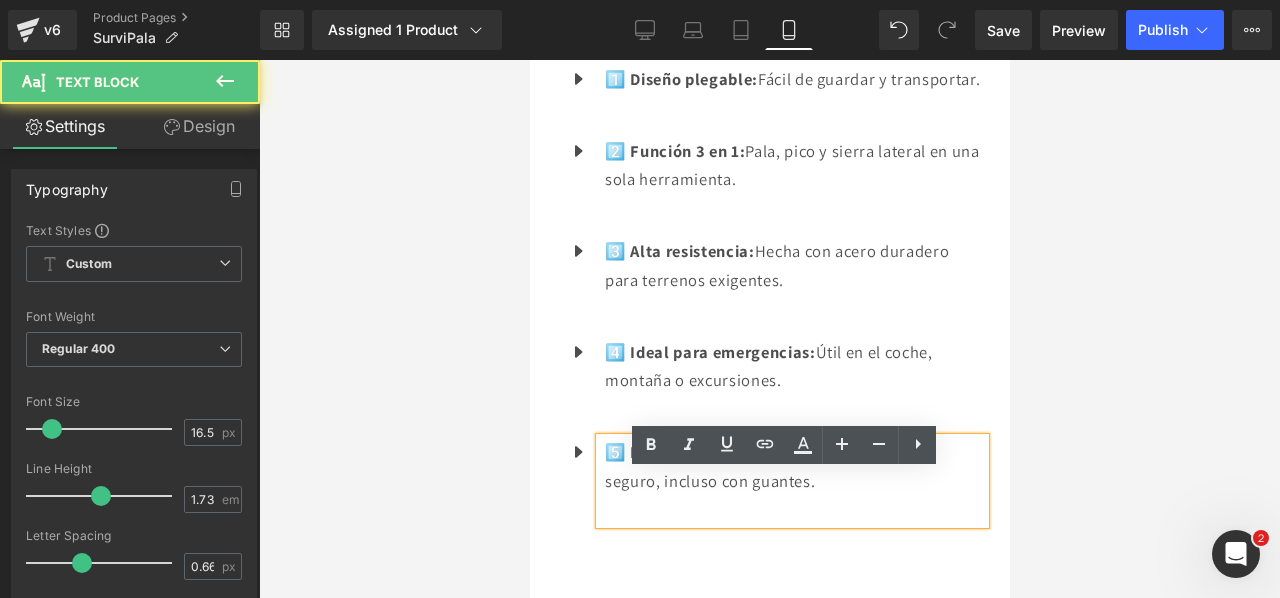 click on "5️⃣ Mango antideslizante:  Agarre cómodo y seguro, incluso con guantes." at bounding box center [794, 466] 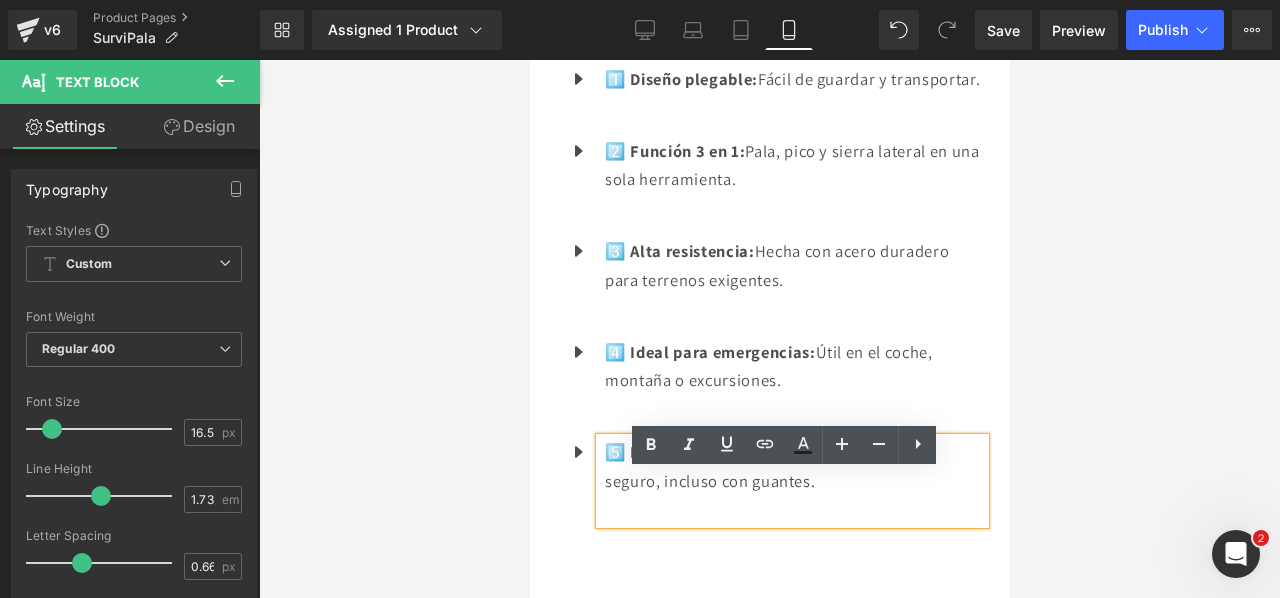 click on "5️⃣ Mango antideslizante:  Agarre cómodo y seguro, incluso con guantes." at bounding box center (794, 466) 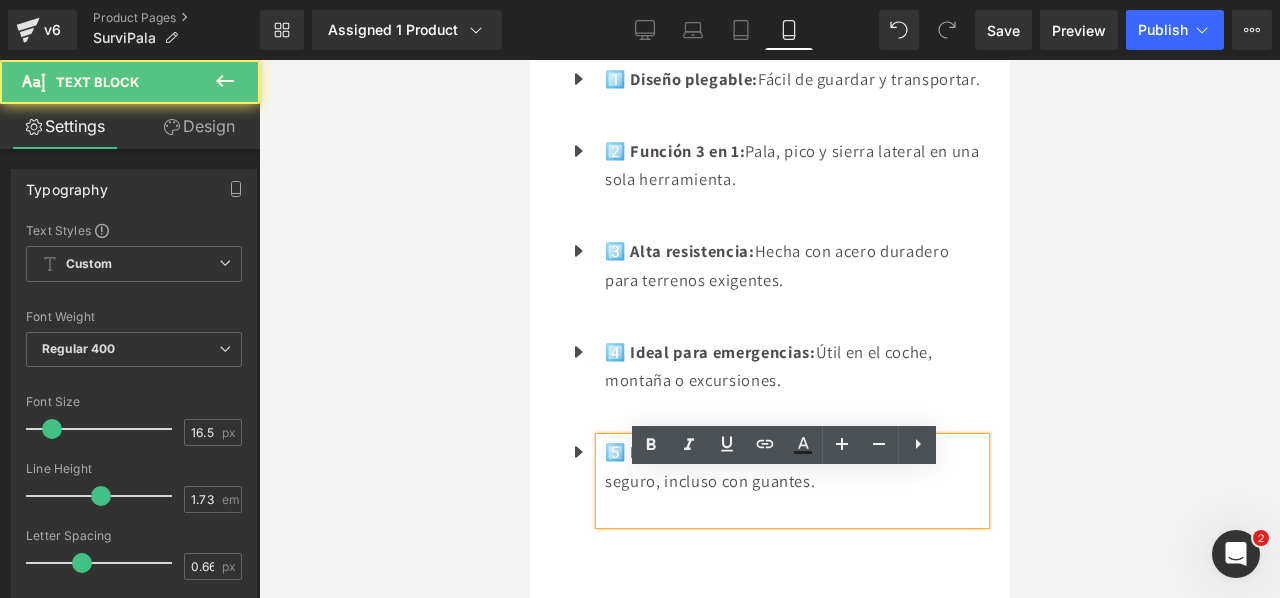 drag, startPoint x: 832, startPoint y: 519, endPoint x: 540, endPoint y: 476, distance: 295.1491 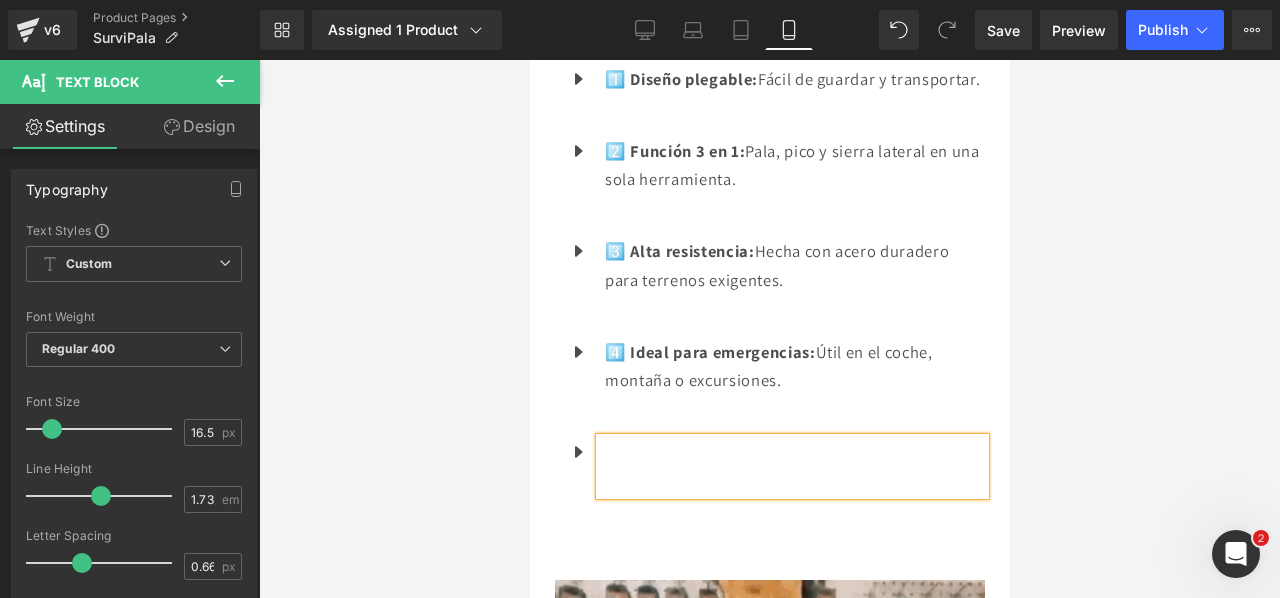 click on "Text Block" at bounding box center (769, 466) 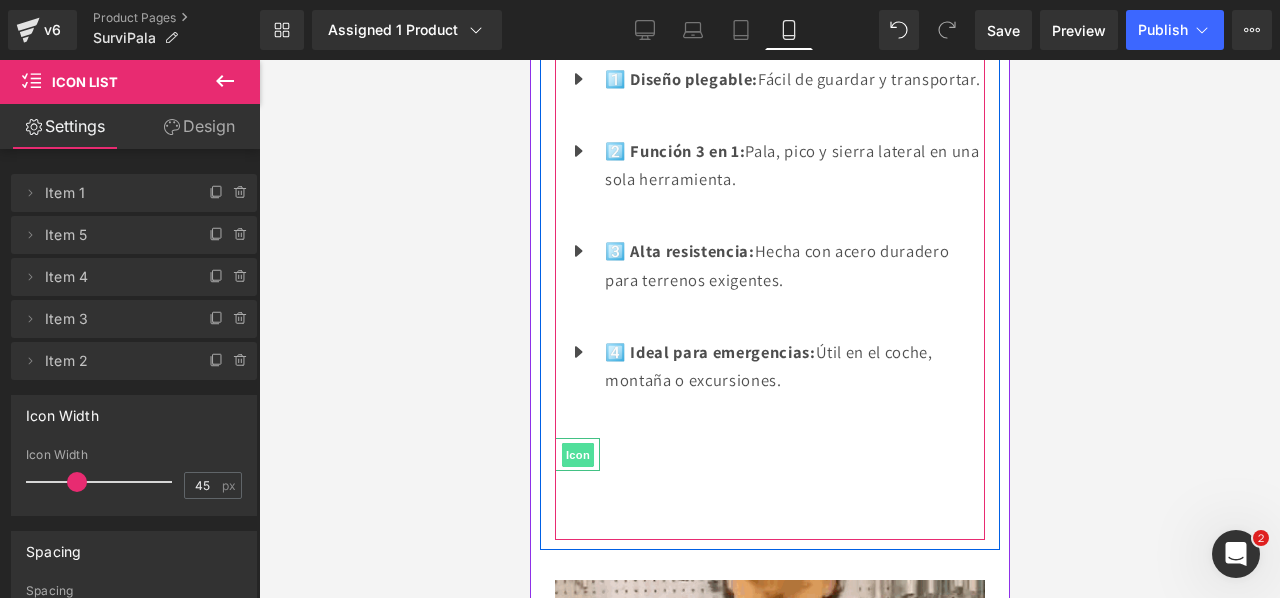 click on "Icon" at bounding box center [577, 455] 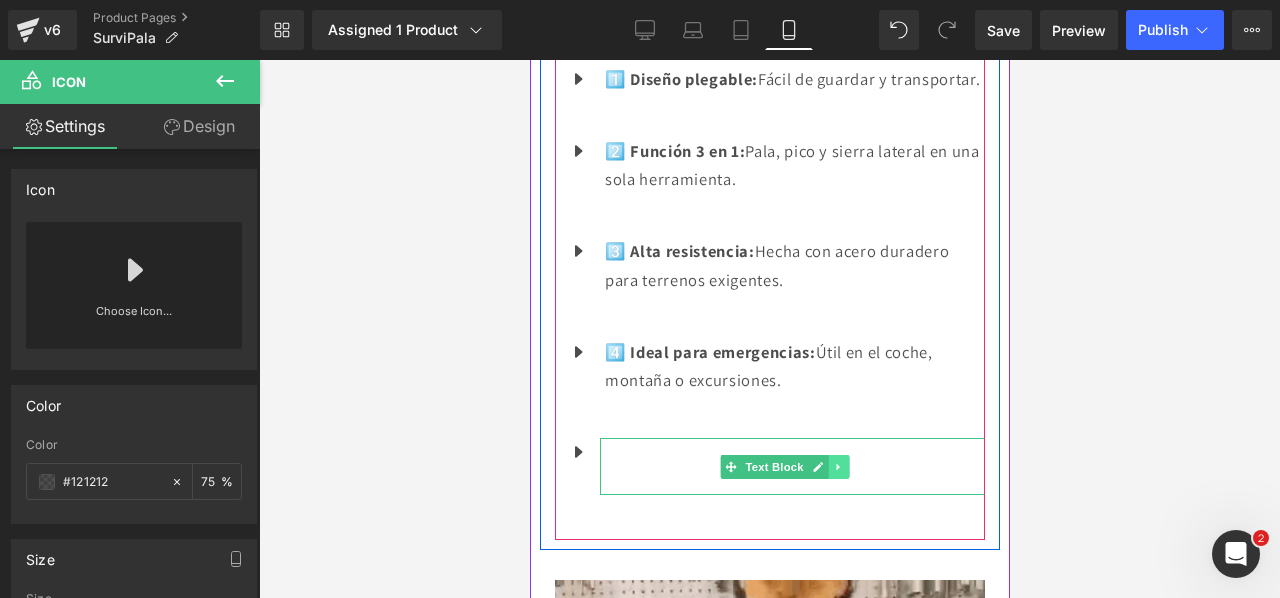 click at bounding box center (837, 467) 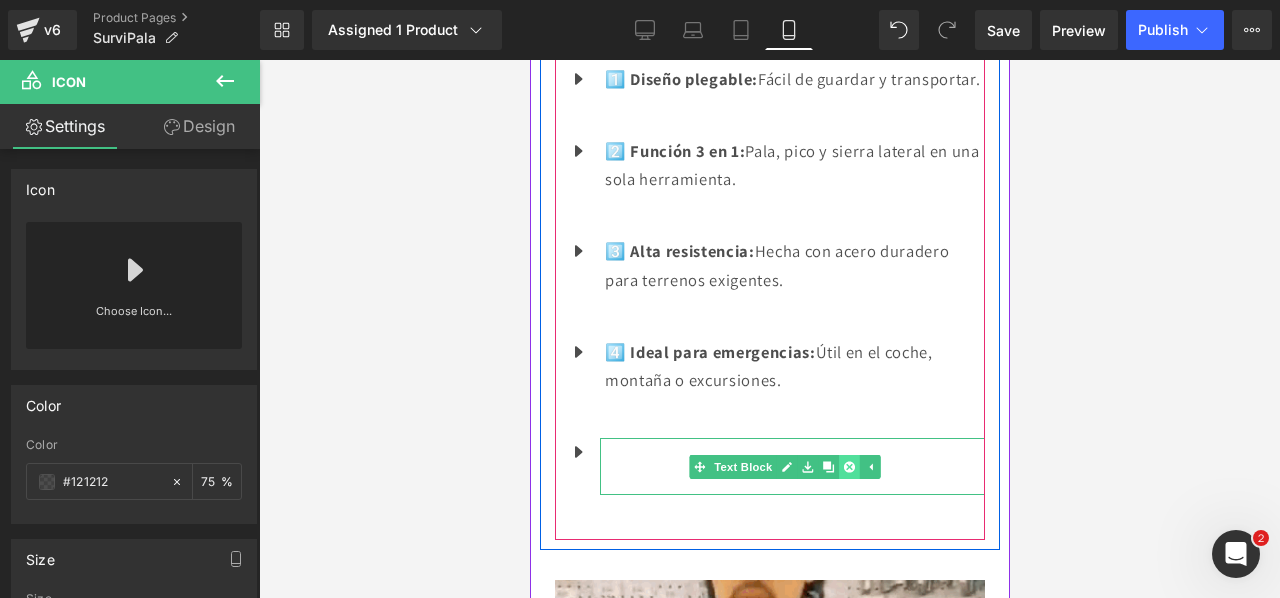 click 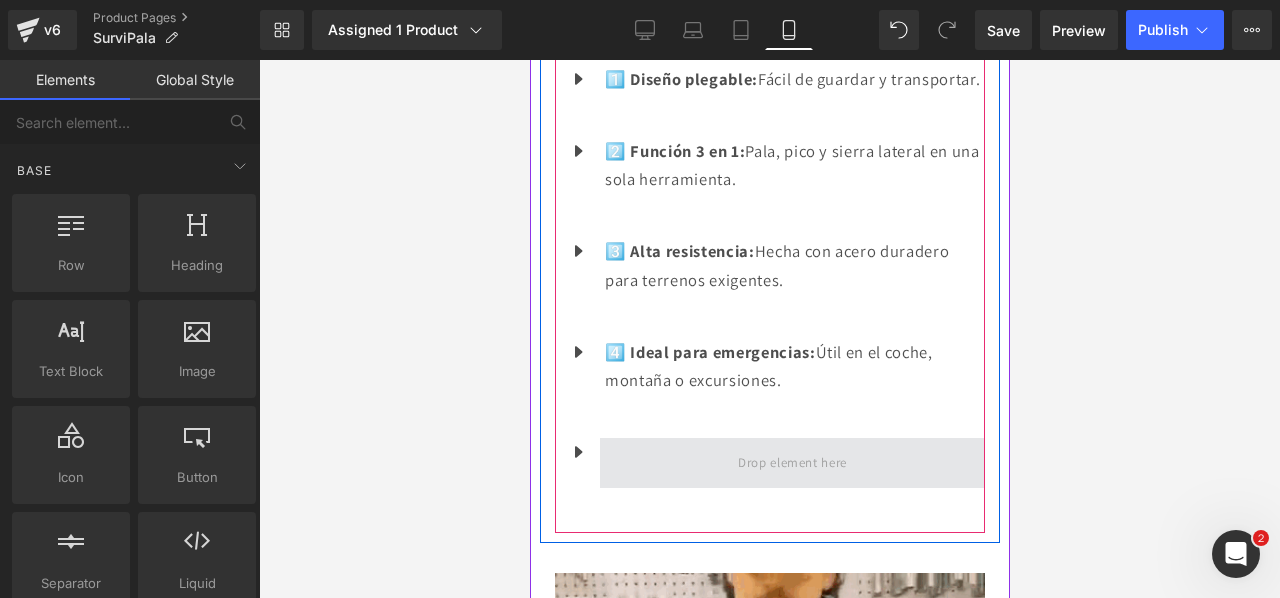 click at bounding box center (791, 463) 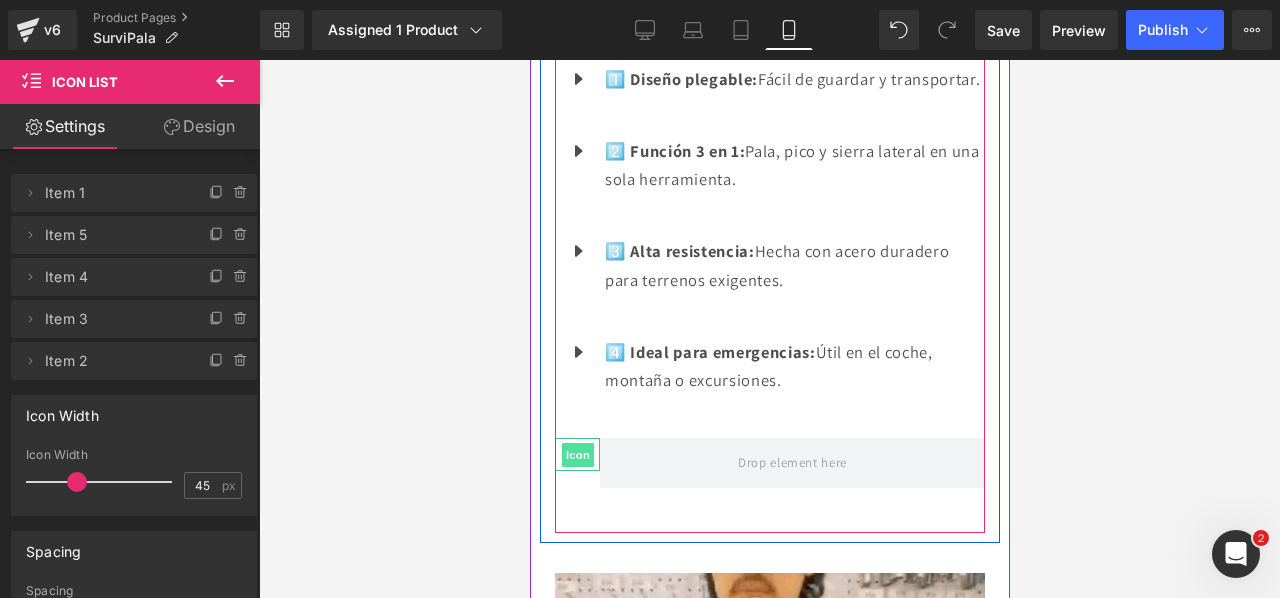 click on "Icon" at bounding box center [577, 455] 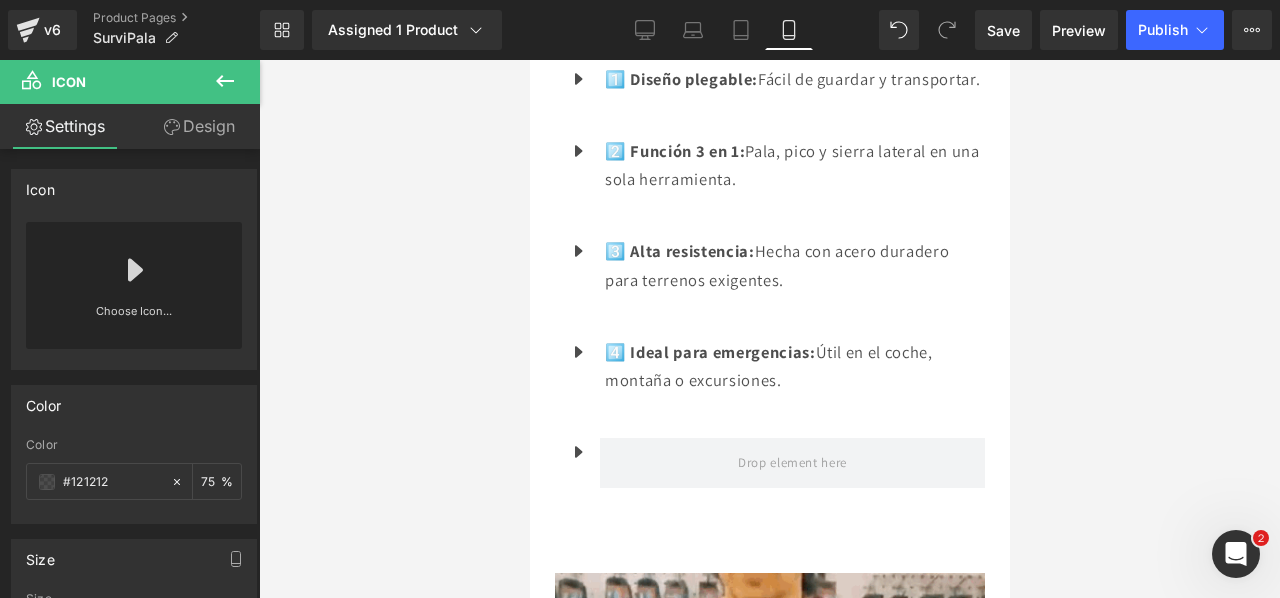 click 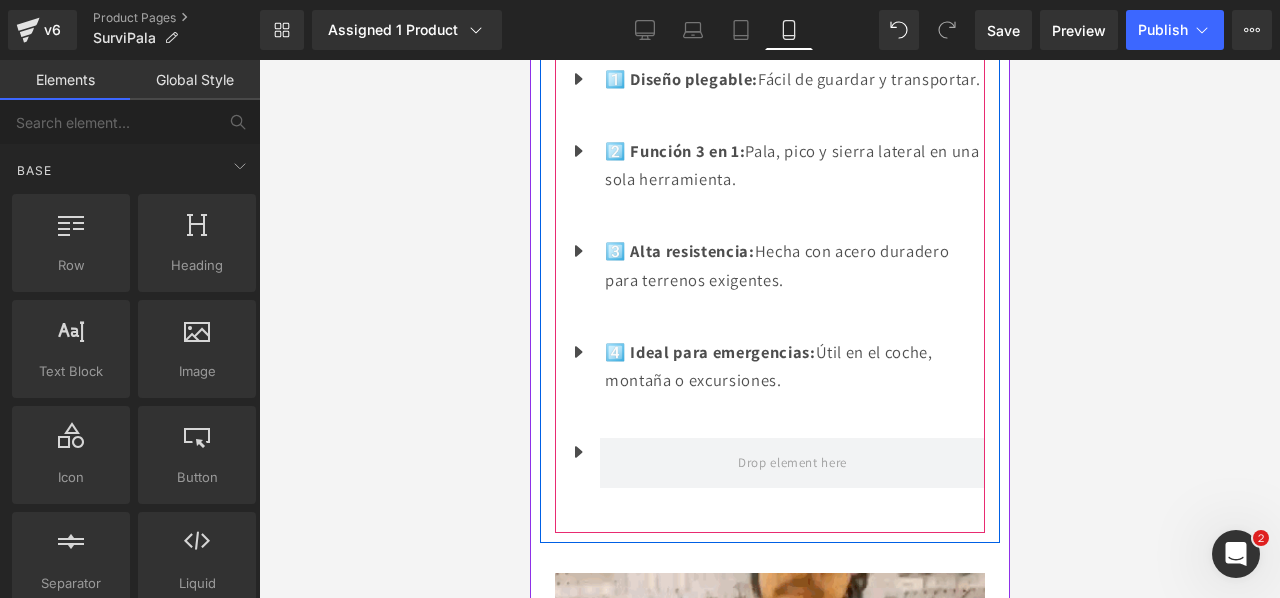 click at bounding box center [529, 60] 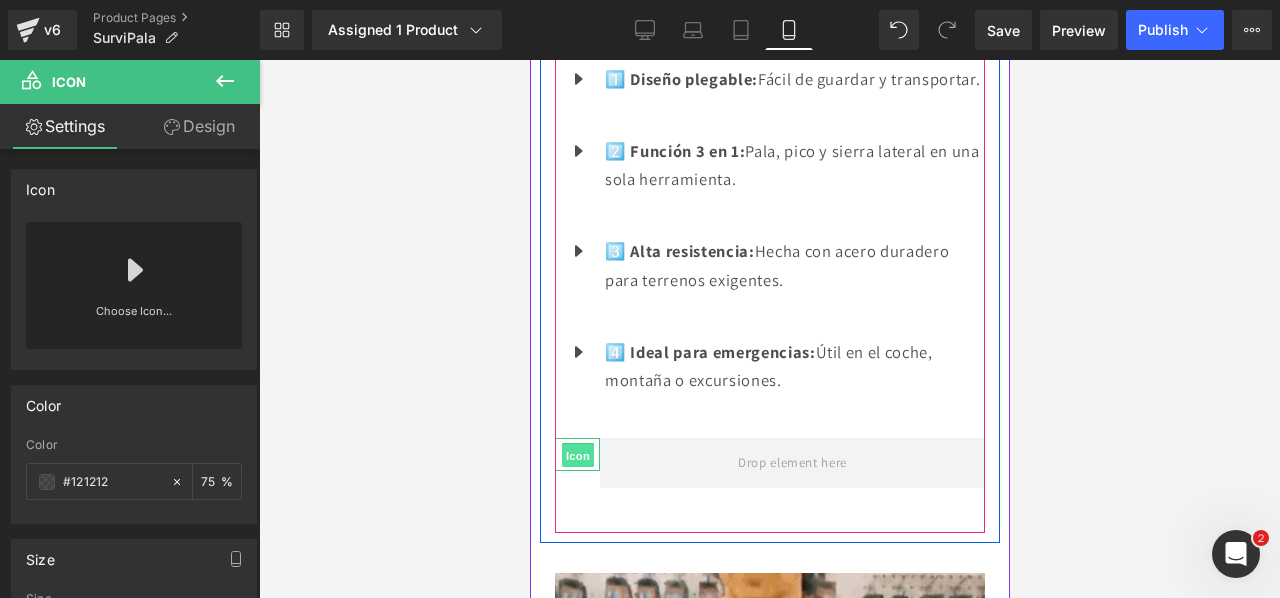click on "Icon" at bounding box center (577, 455) 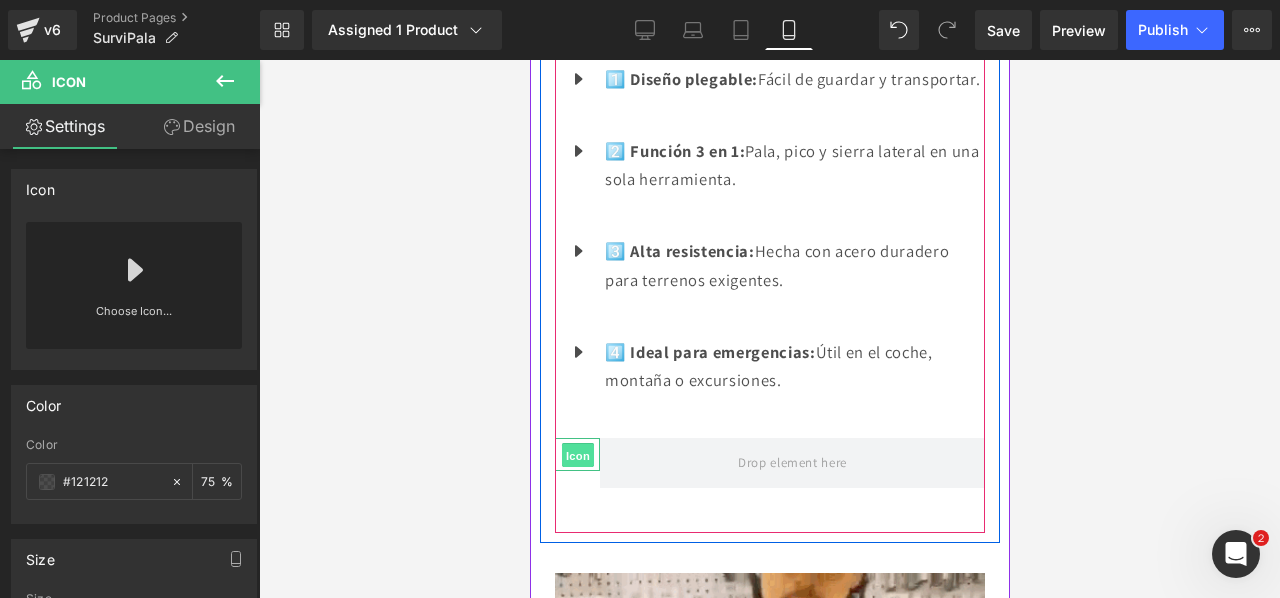 click on "Icon" at bounding box center (577, 455) 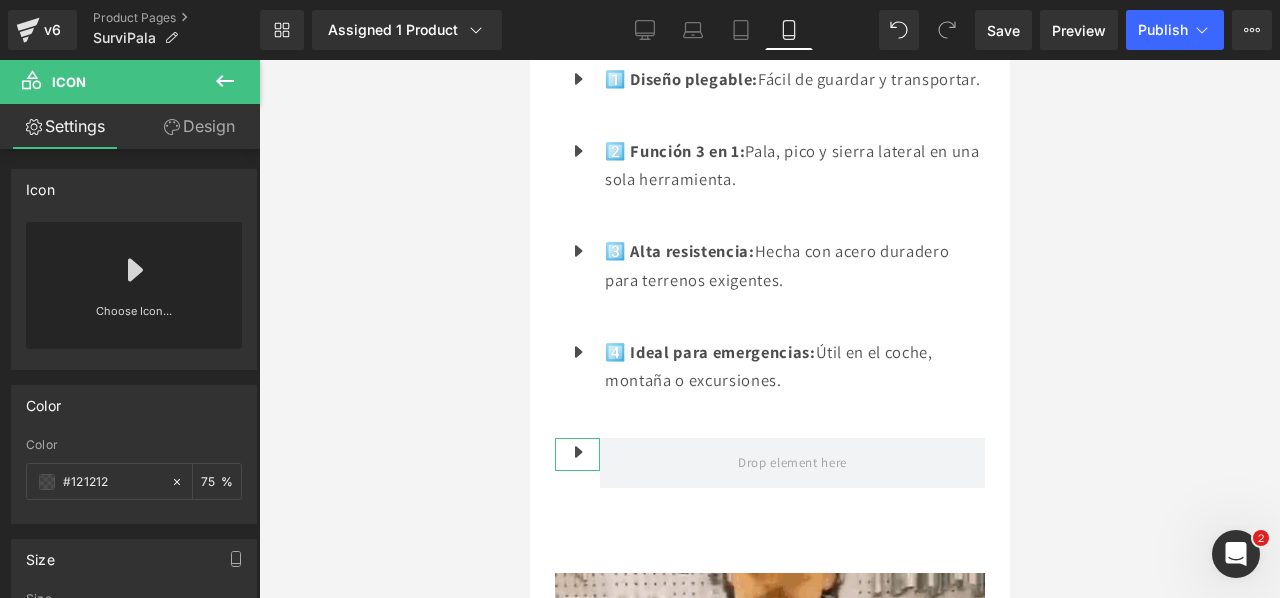 click on "Settings" at bounding box center [65, 126] 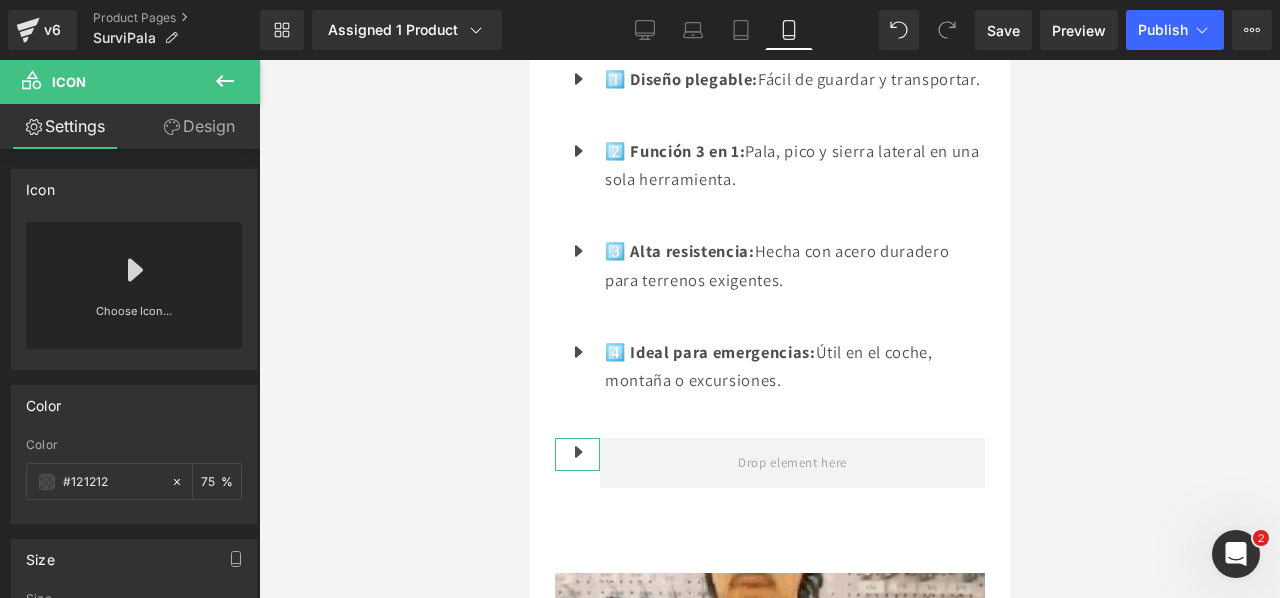 click on "Design" at bounding box center (199, 126) 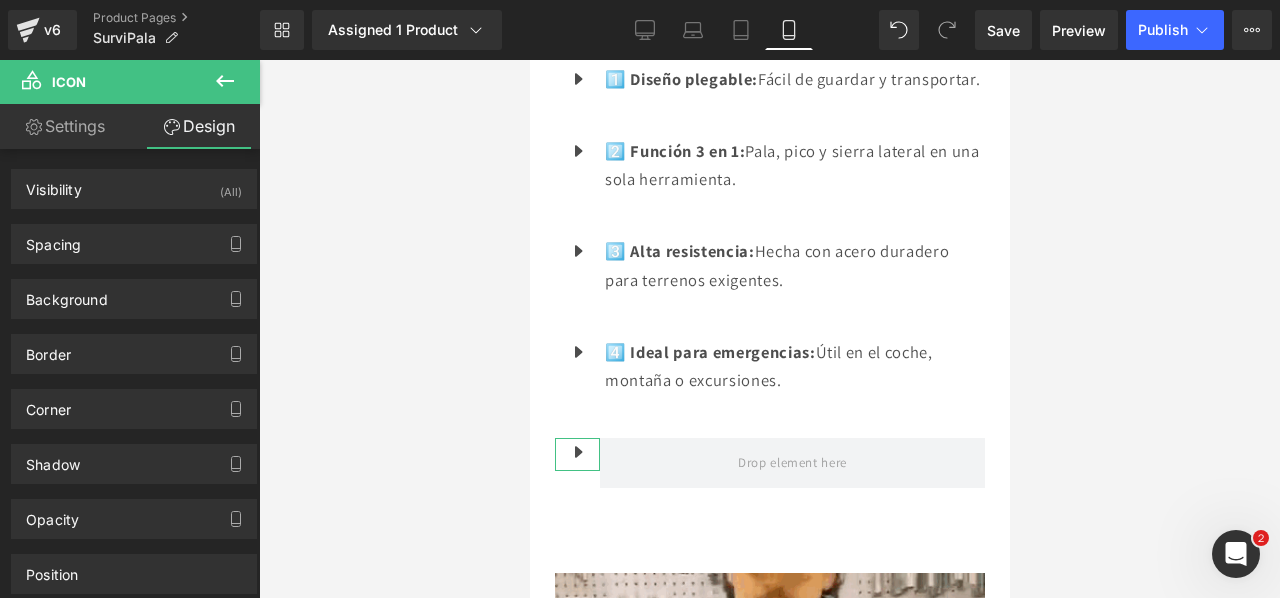 click on "Settings" at bounding box center [65, 126] 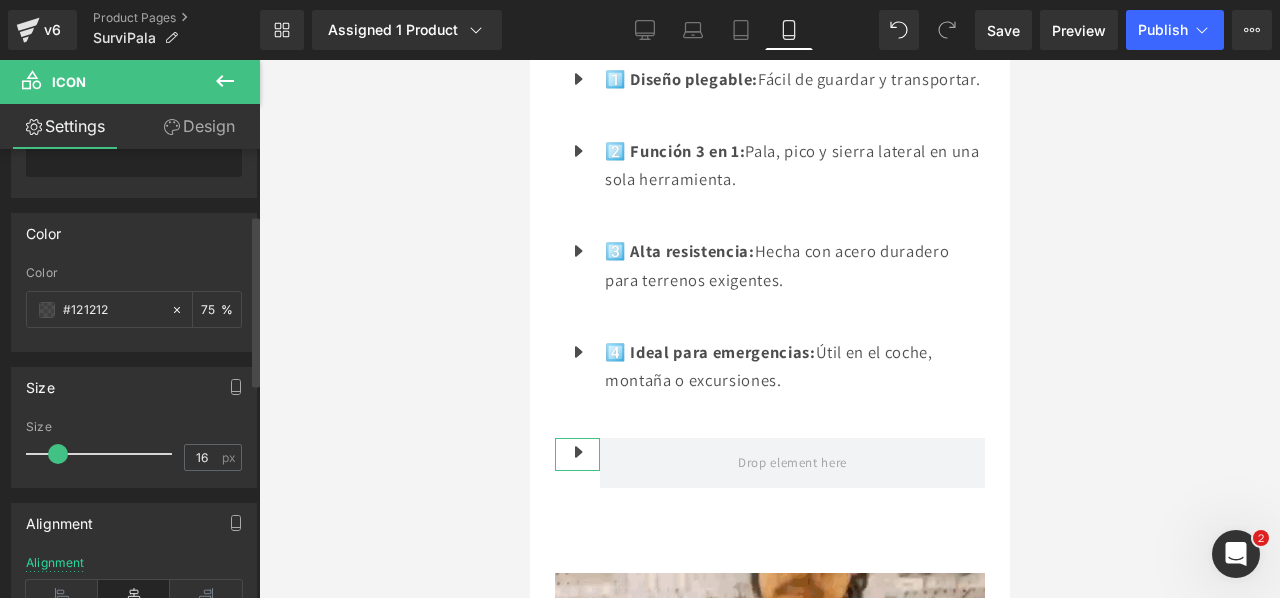 scroll, scrollTop: 0, scrollLeft: 0, axis: both 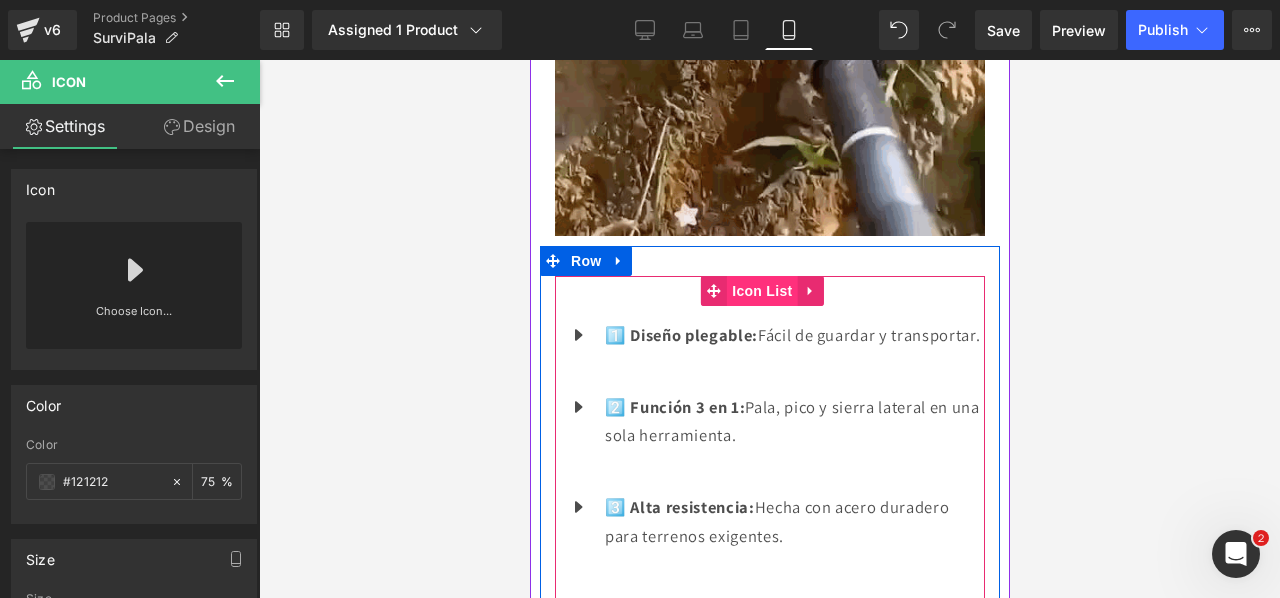 click on "Icon List" at bounding box center (761, 291) 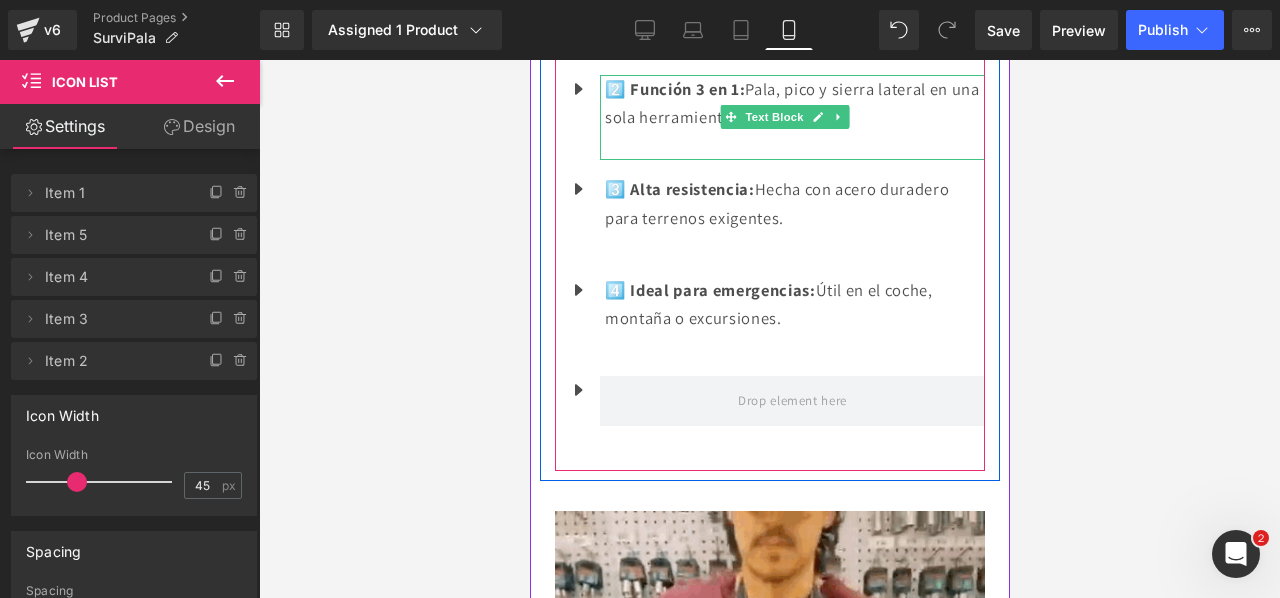 scroll, scrollTop: 2562, scrollLeft: 0, axis: vertical 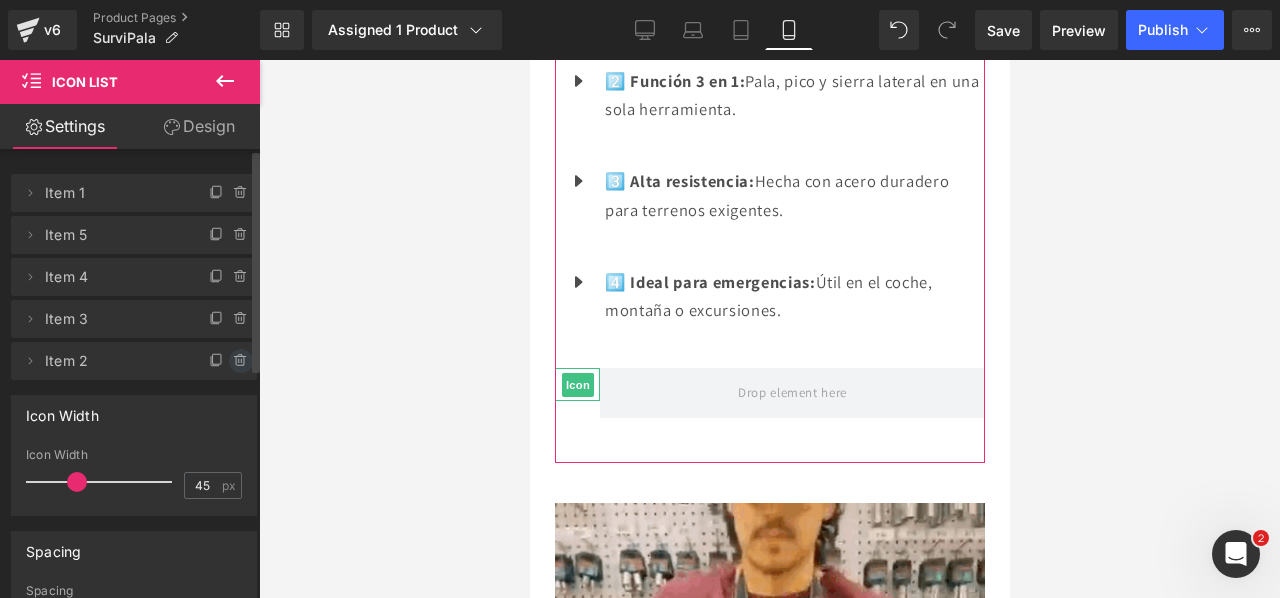 click 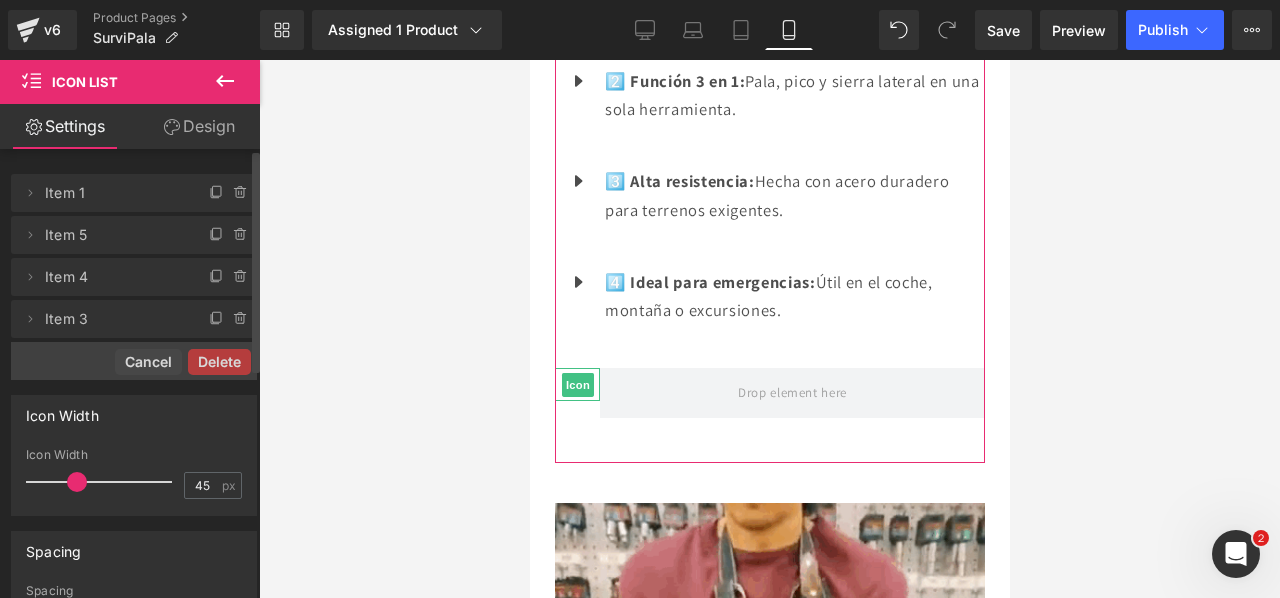 click on "Delete" at bounding box center (219, 362) 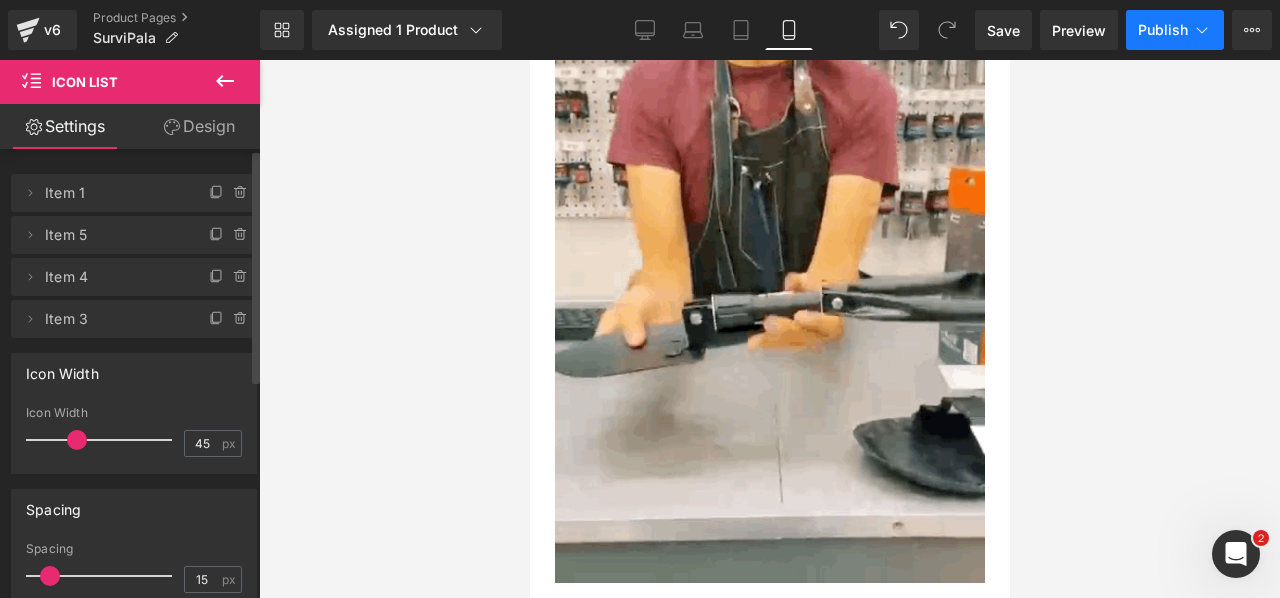 scroll, scrollTop: 3010, scrollLeft: 0, axis: vertical 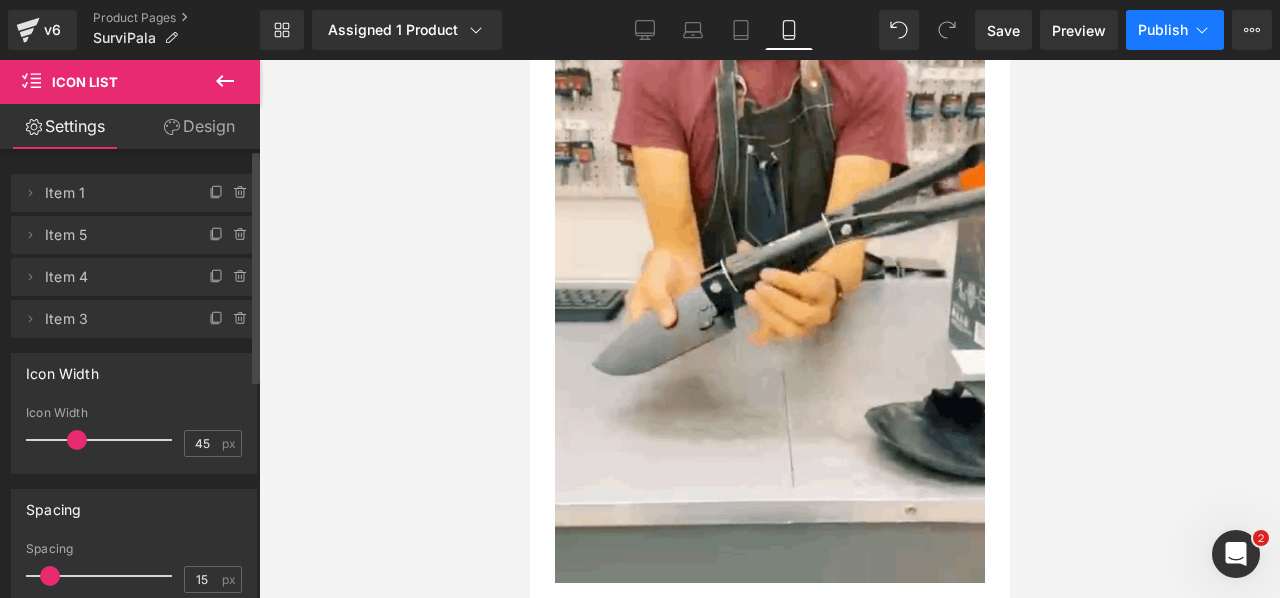 click 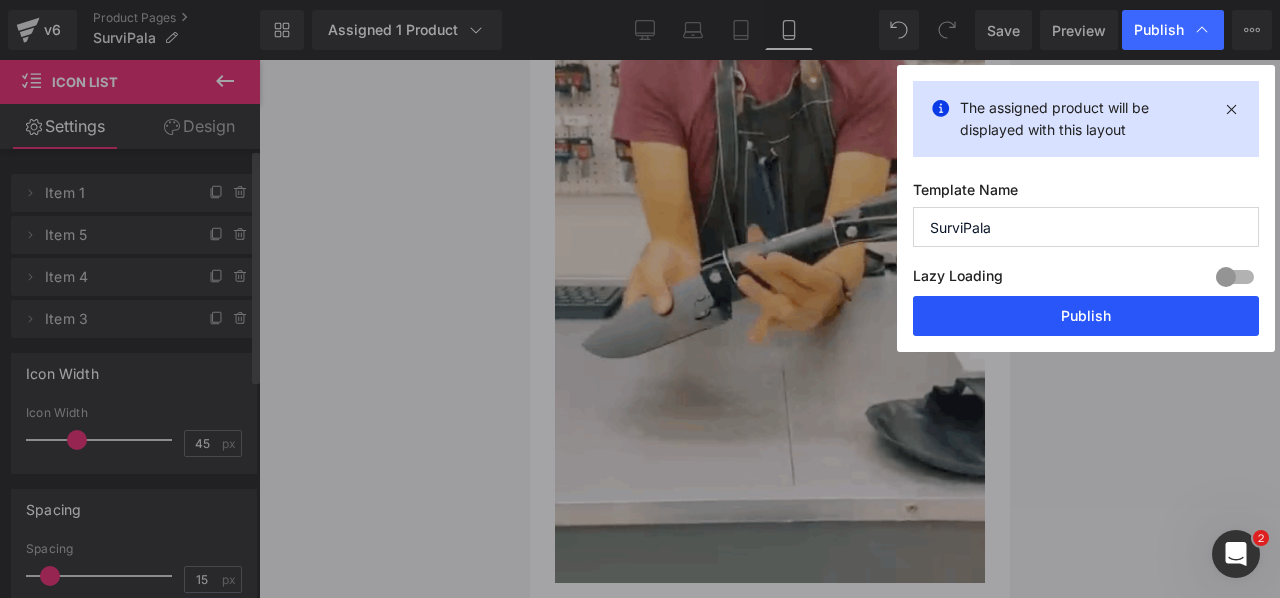 click on "Publish" at bounding box center (1086, 316) 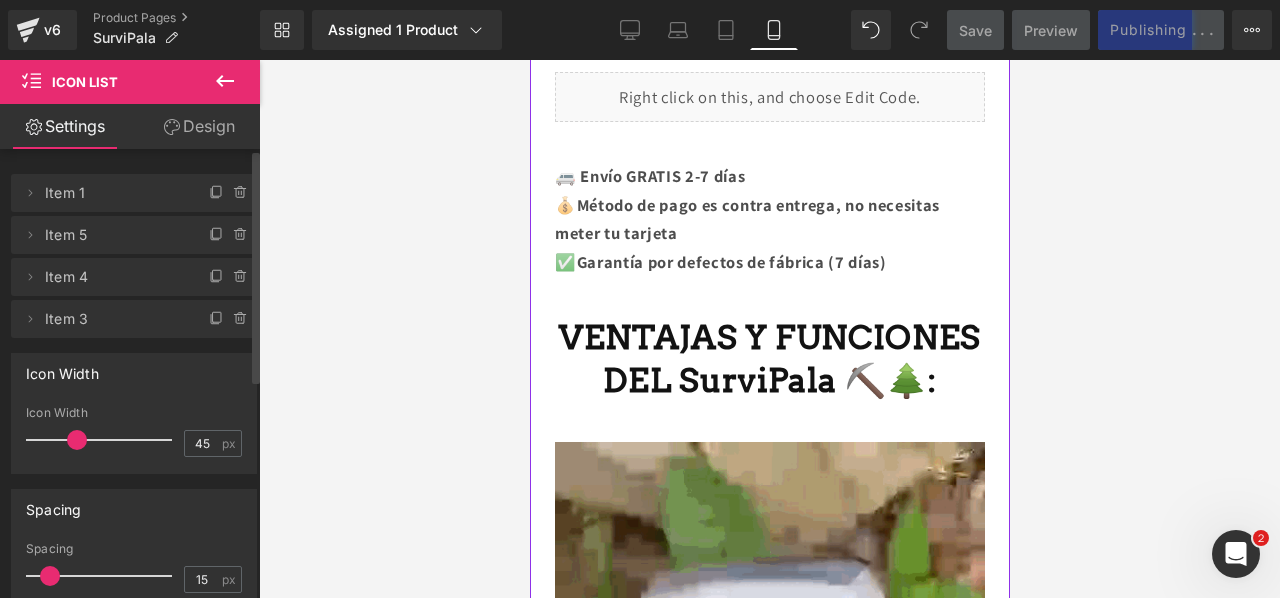 scroll, scrollTop: 1274, scrollLeft: 0, axis: vertical 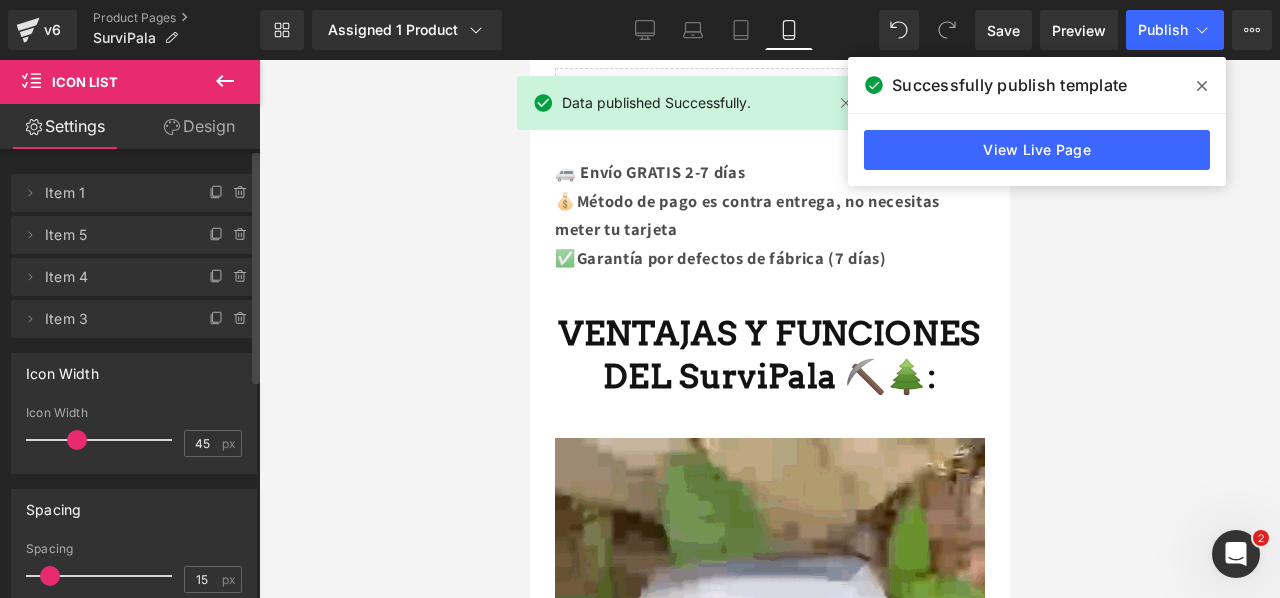 click 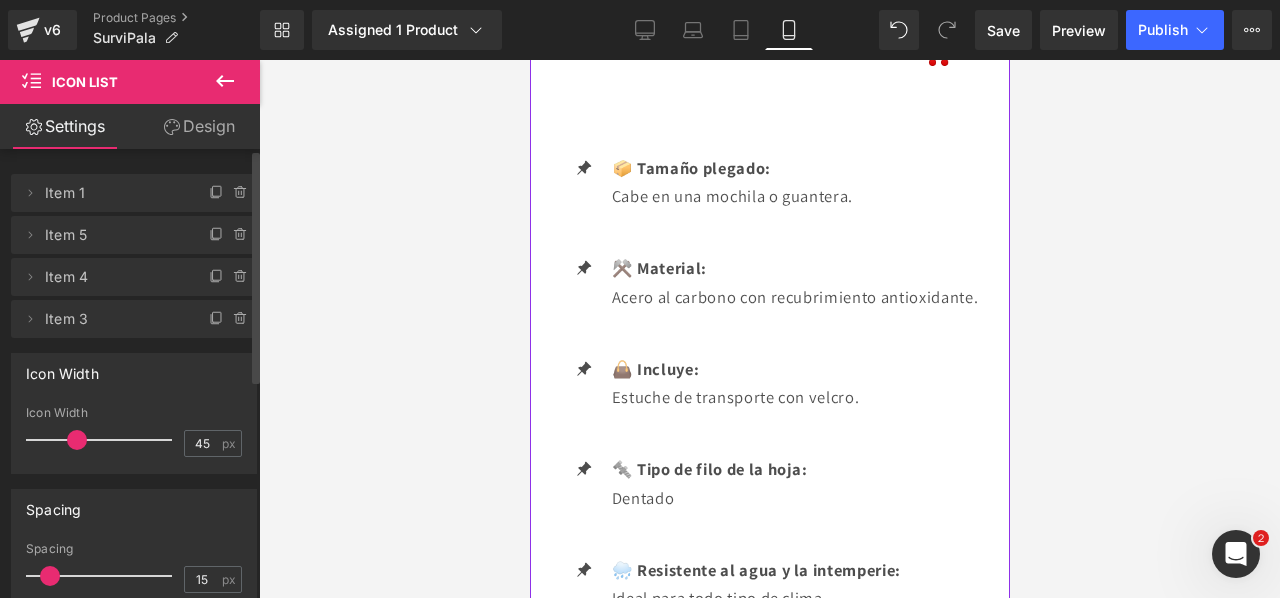 scroll, scrollTop: 3692, scrollLeft: 0, axis: vertical 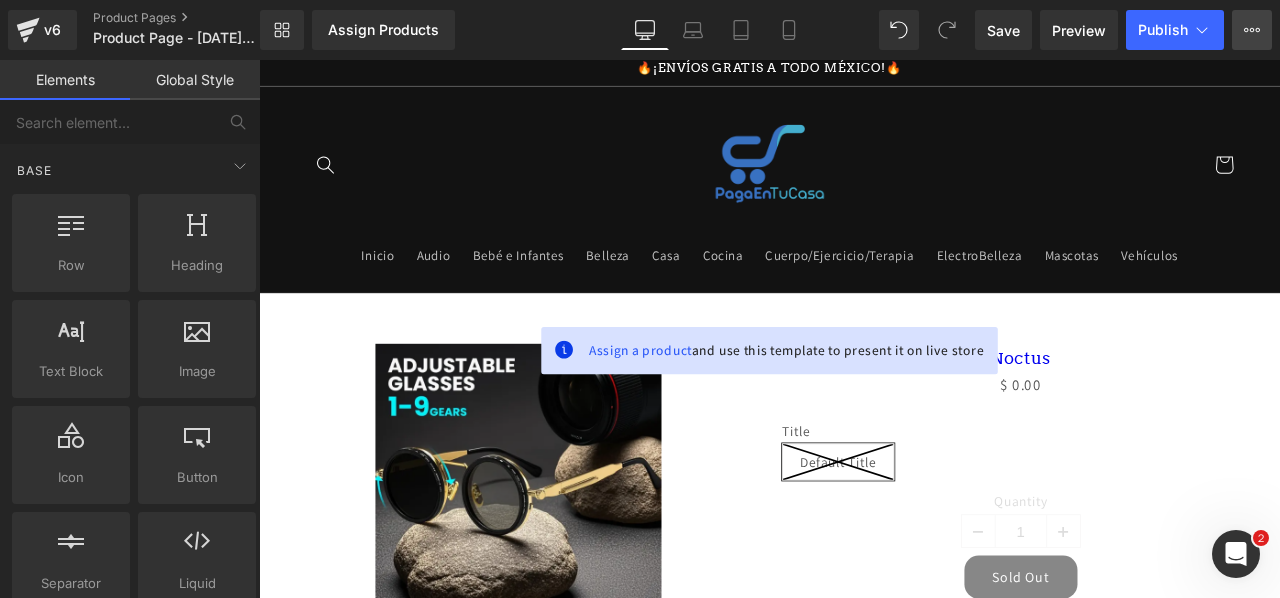 click on "View Live Page View with current Template Save Template to Library Schedule Publish  Optimize  Publish Settings Shortcuts" at bounding box center [1252, 30] 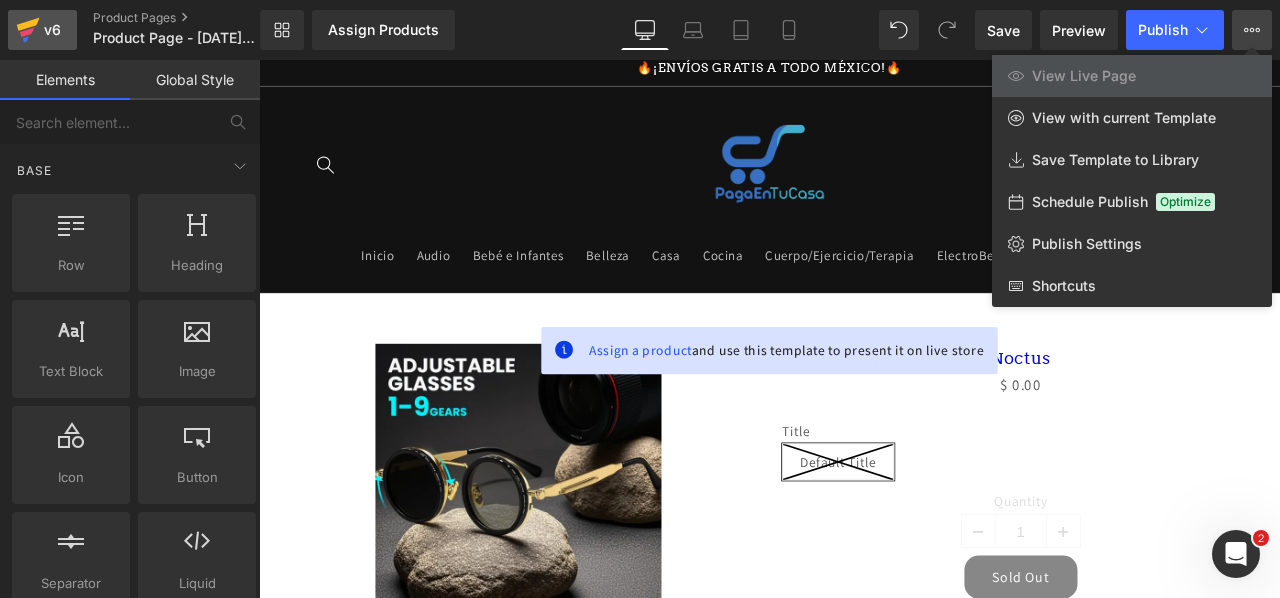 click 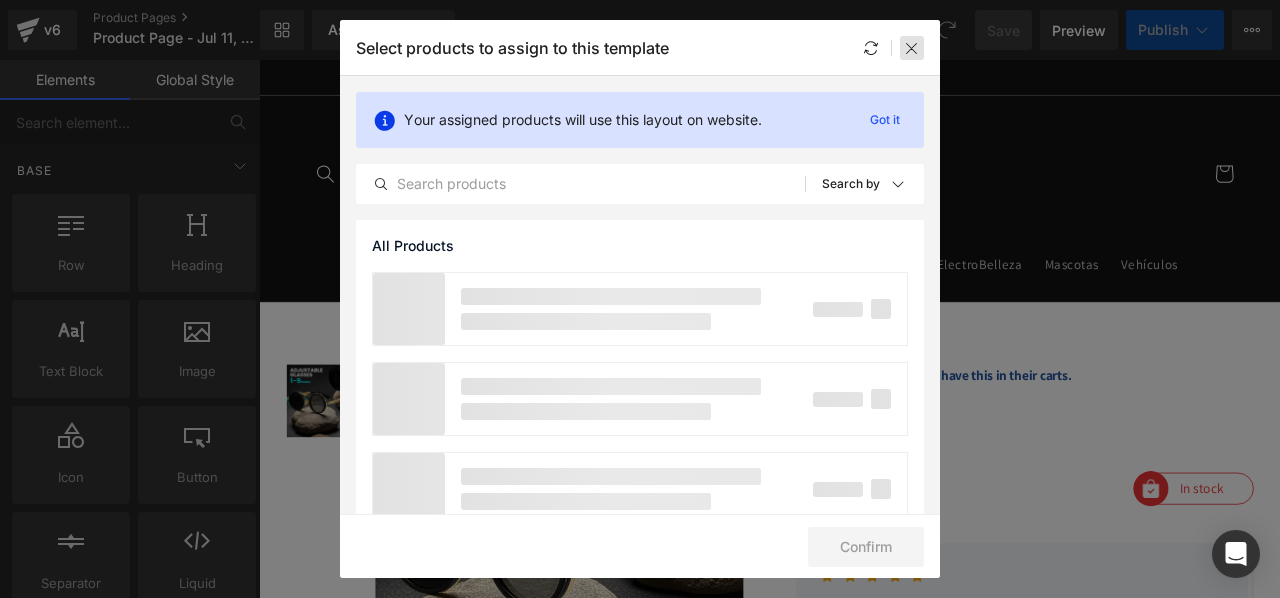 scroll, scrollTop: 0, scrollLeft: 0, axis: both 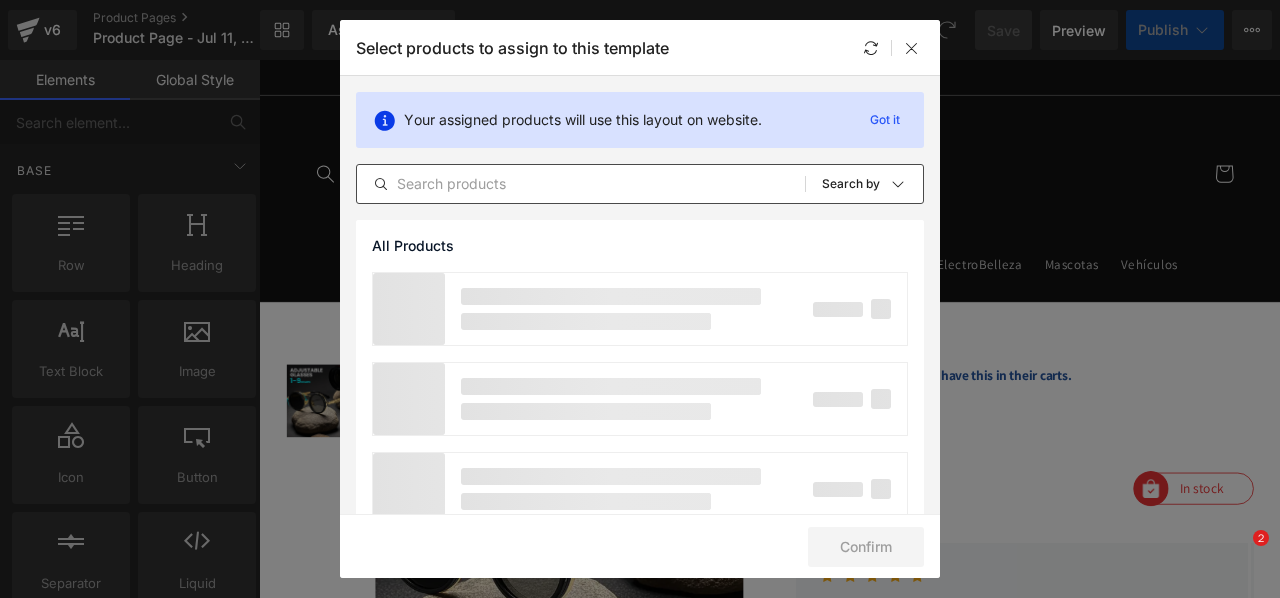 click at bounding box center [581, 184] 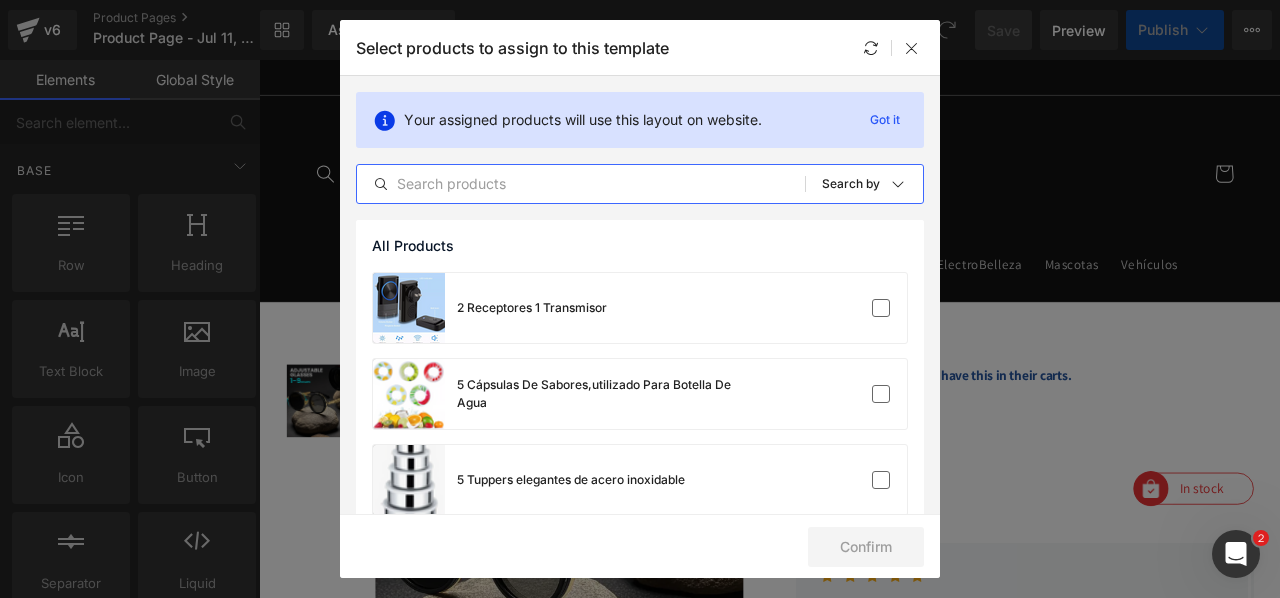 scroll, scrollTop: 0, scrollLeft: 0, axis: both 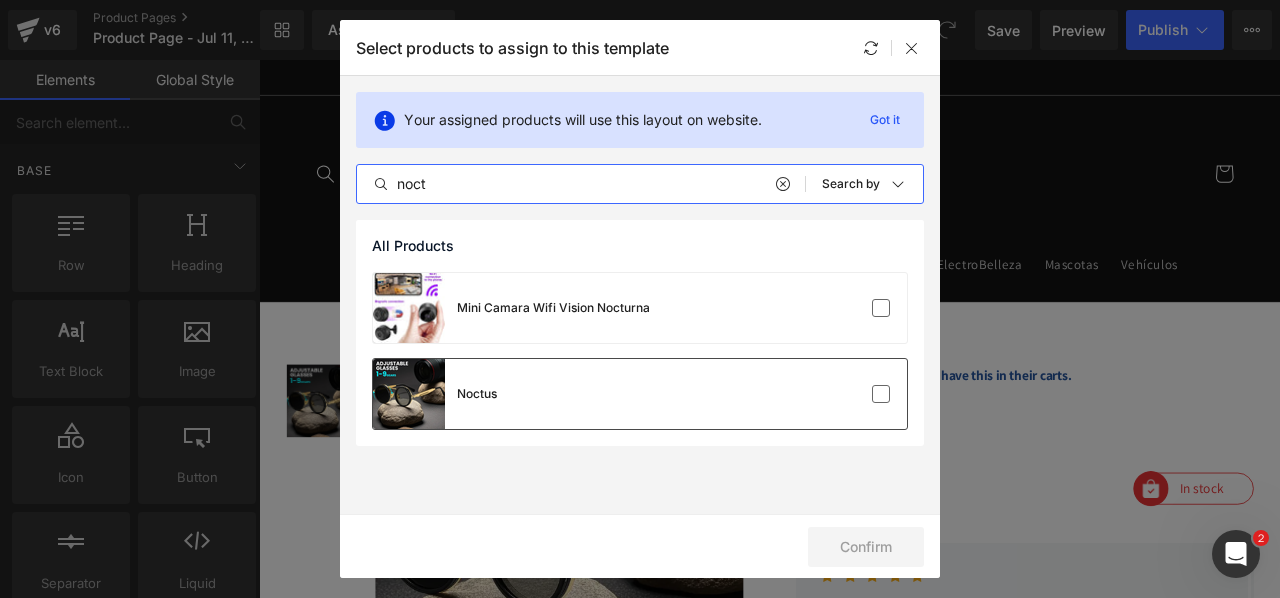 type on "noct" 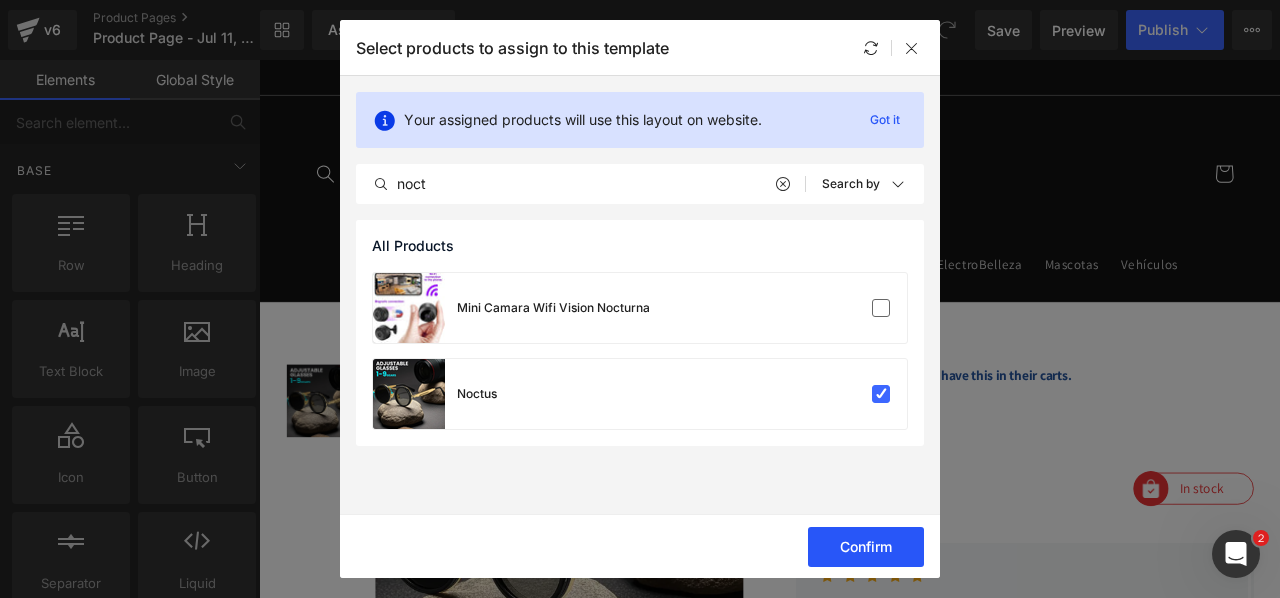 click on "Confirm" at bounding box center (866, 547) 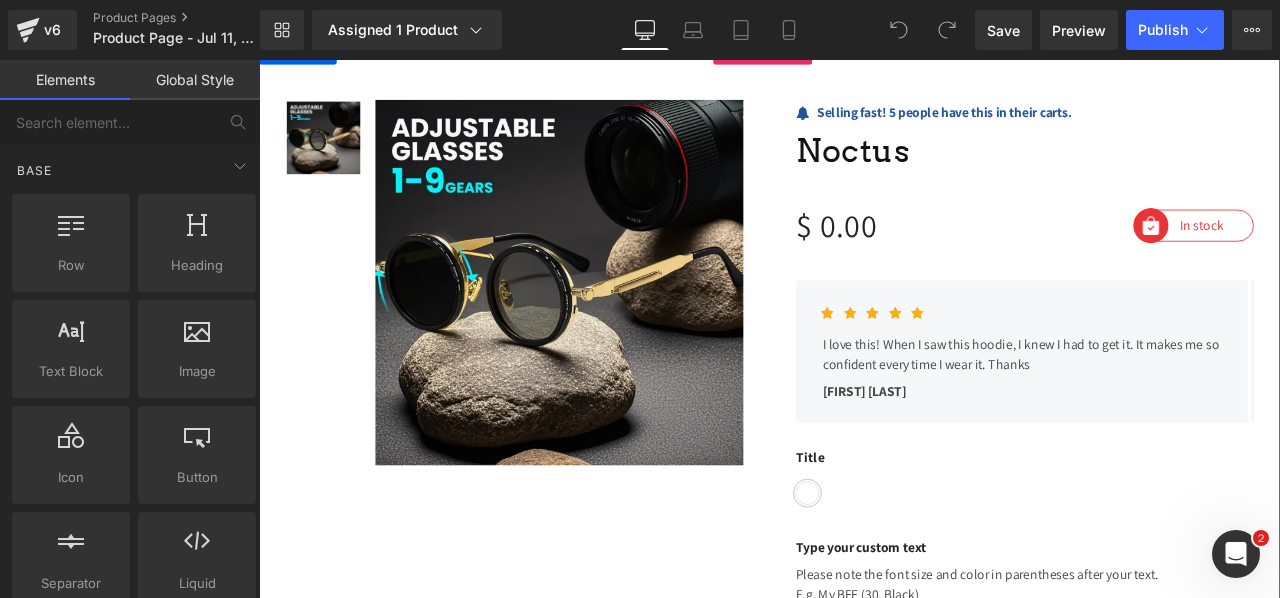 scroll, scrollTop: 316, scrollLeft: 0, axis: vertical 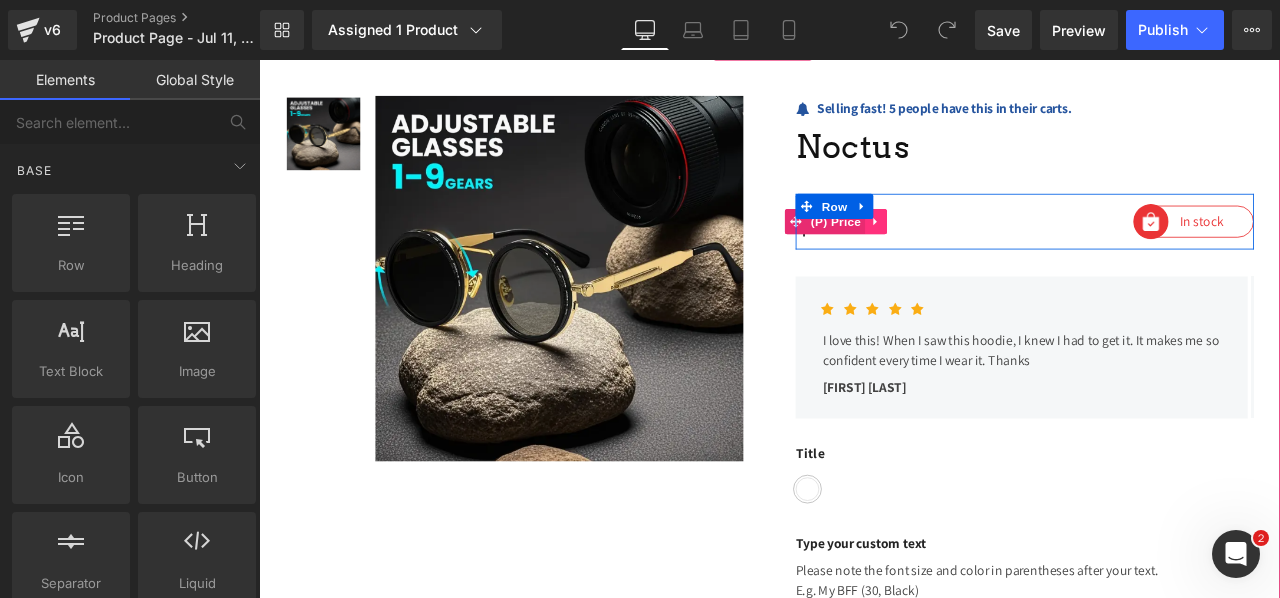 click 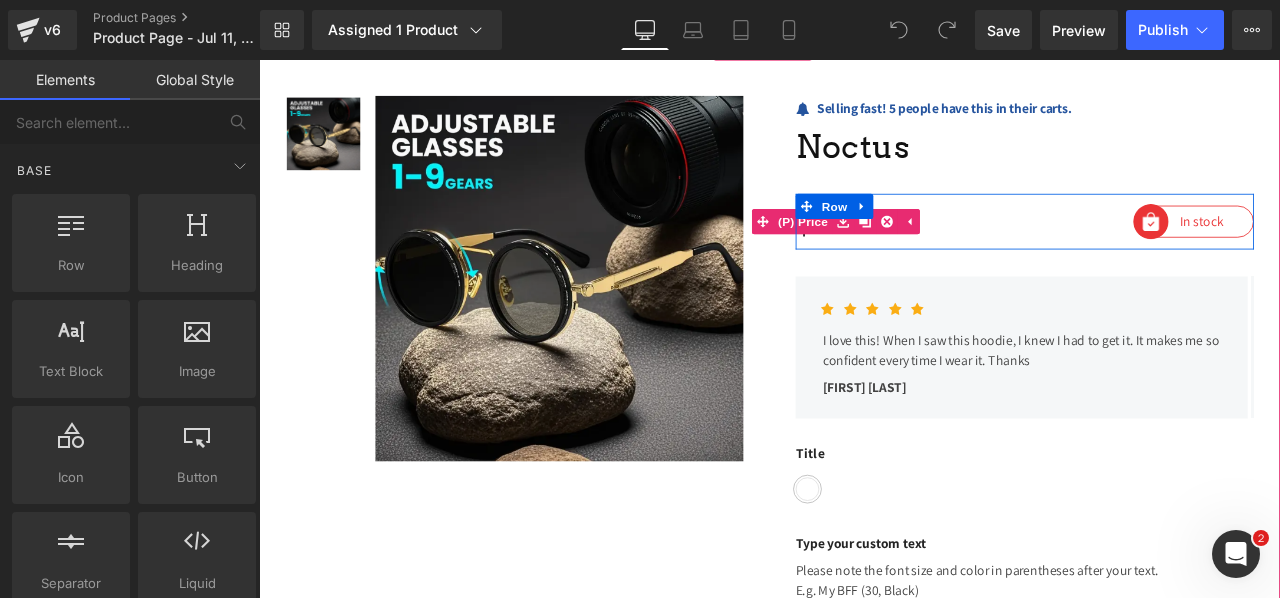 click on "$ 0.00
$ 0" at bounding box center (1031, 252) 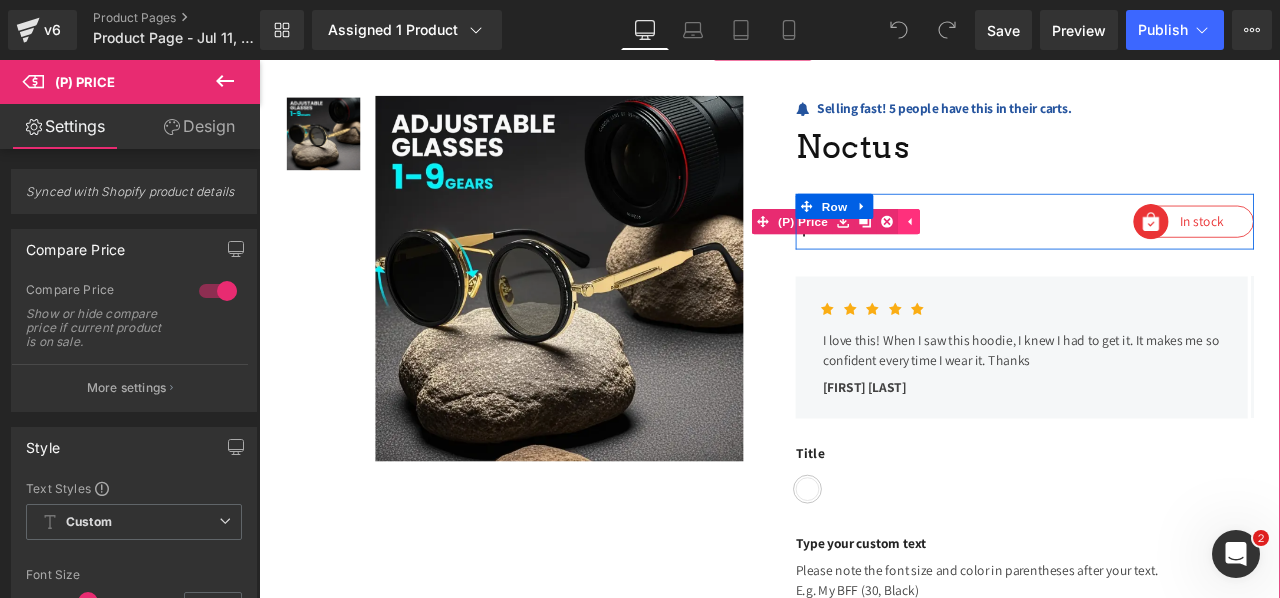 click 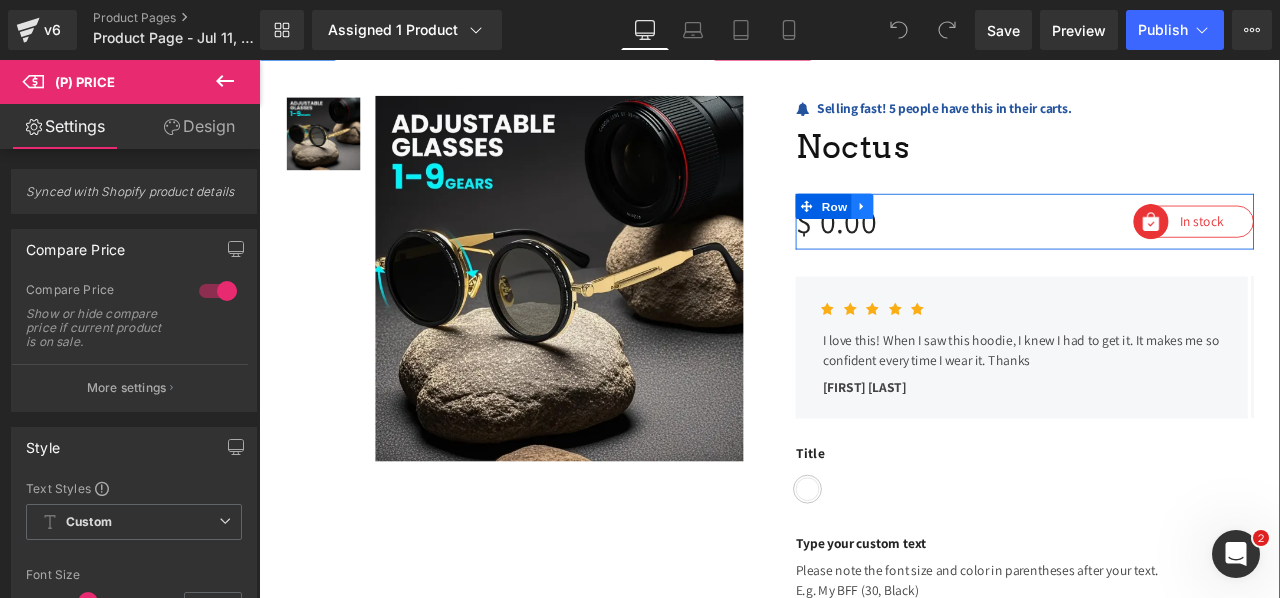 click at bounding box center (974, 234) 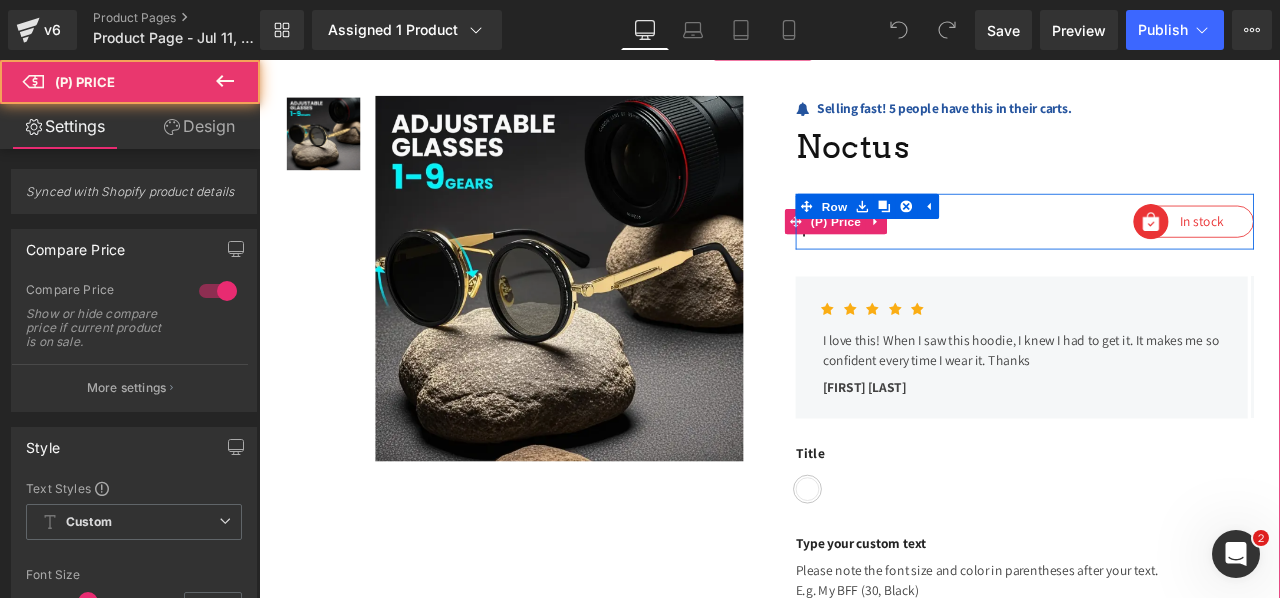 click on "$ 0.00
$ 0" at bounding box center [1031, 252] 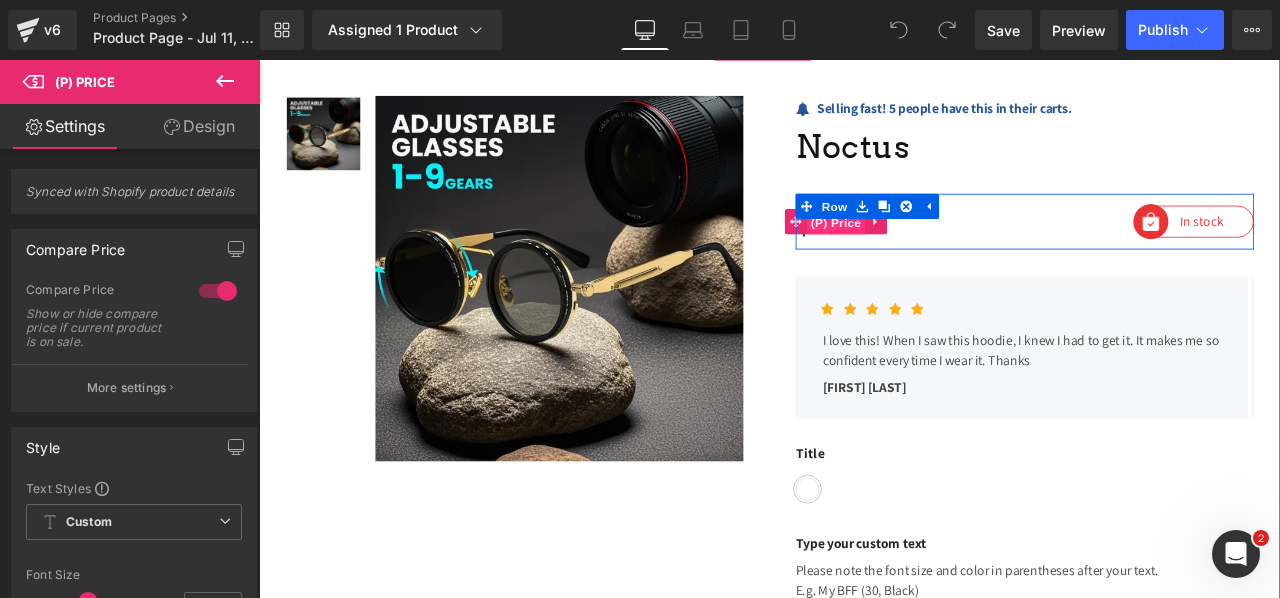 click on "(P) Price" at bounding box center [943, 253] 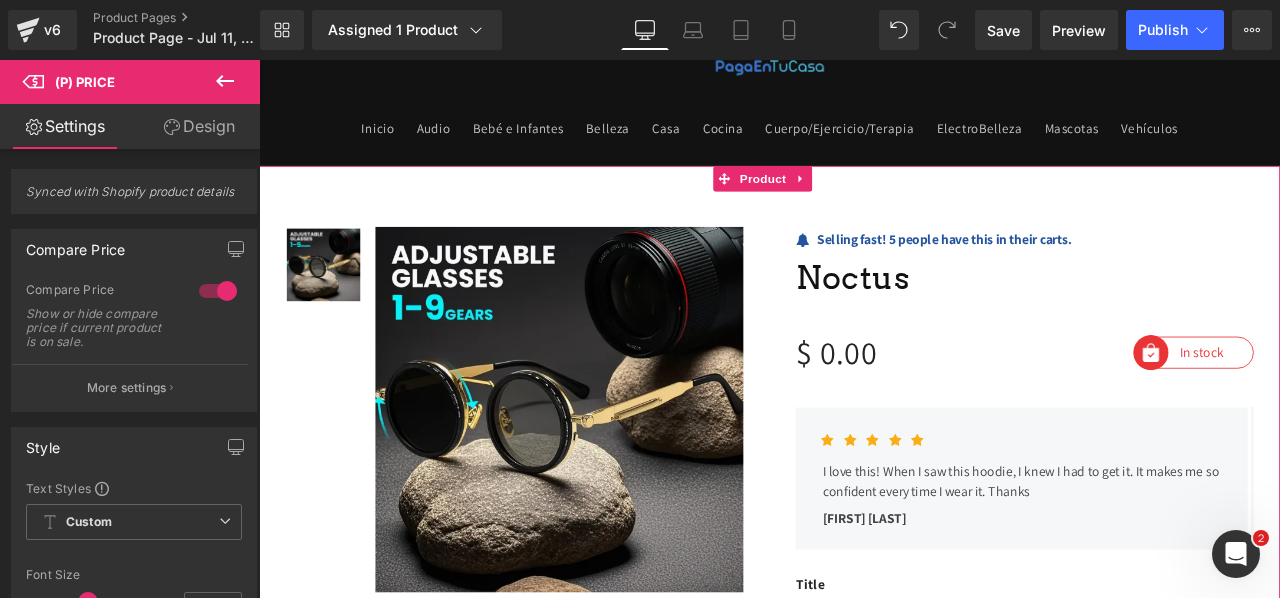 scroll, scrollTop: 154, scrollLeft: 0, axis: vertical 